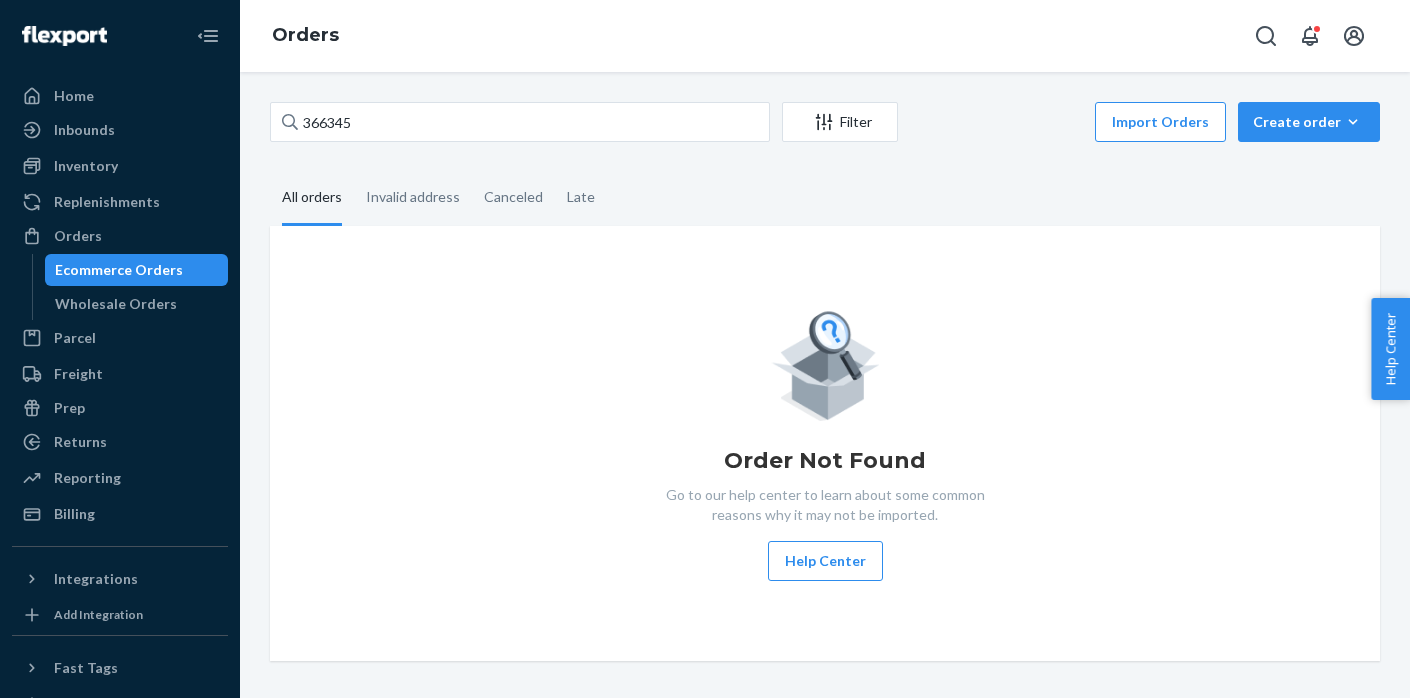 scroll, scrollTop: 0, scrollLeft: 0, axis: both 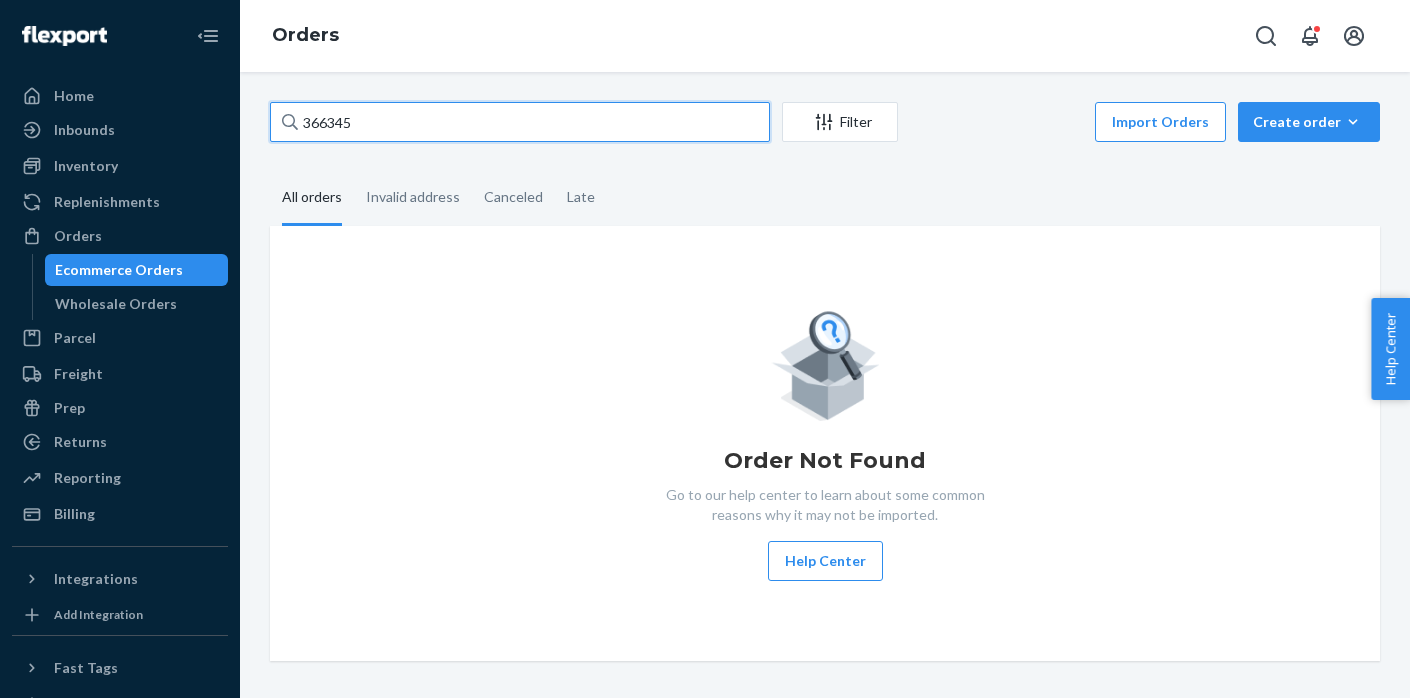 click on "366345" at bounding box center (520, 122) 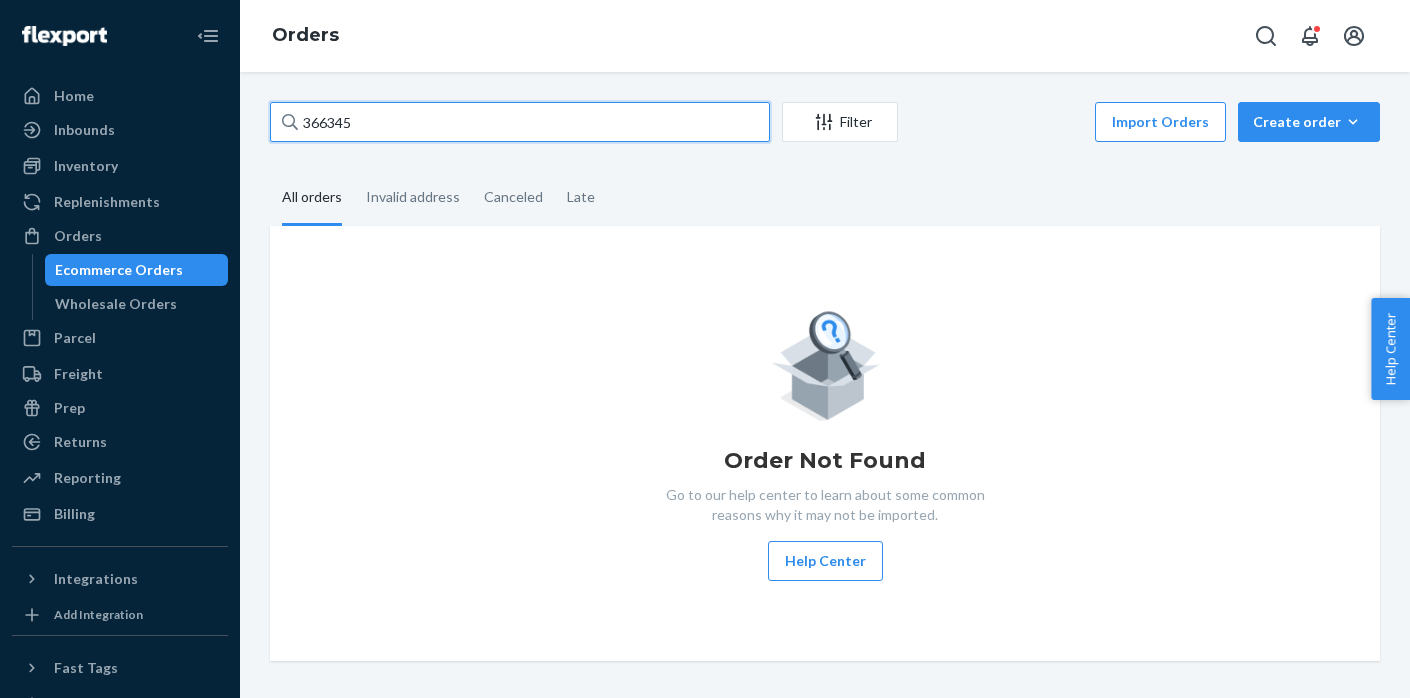 click on "366345" at bounding box center [520, 122] 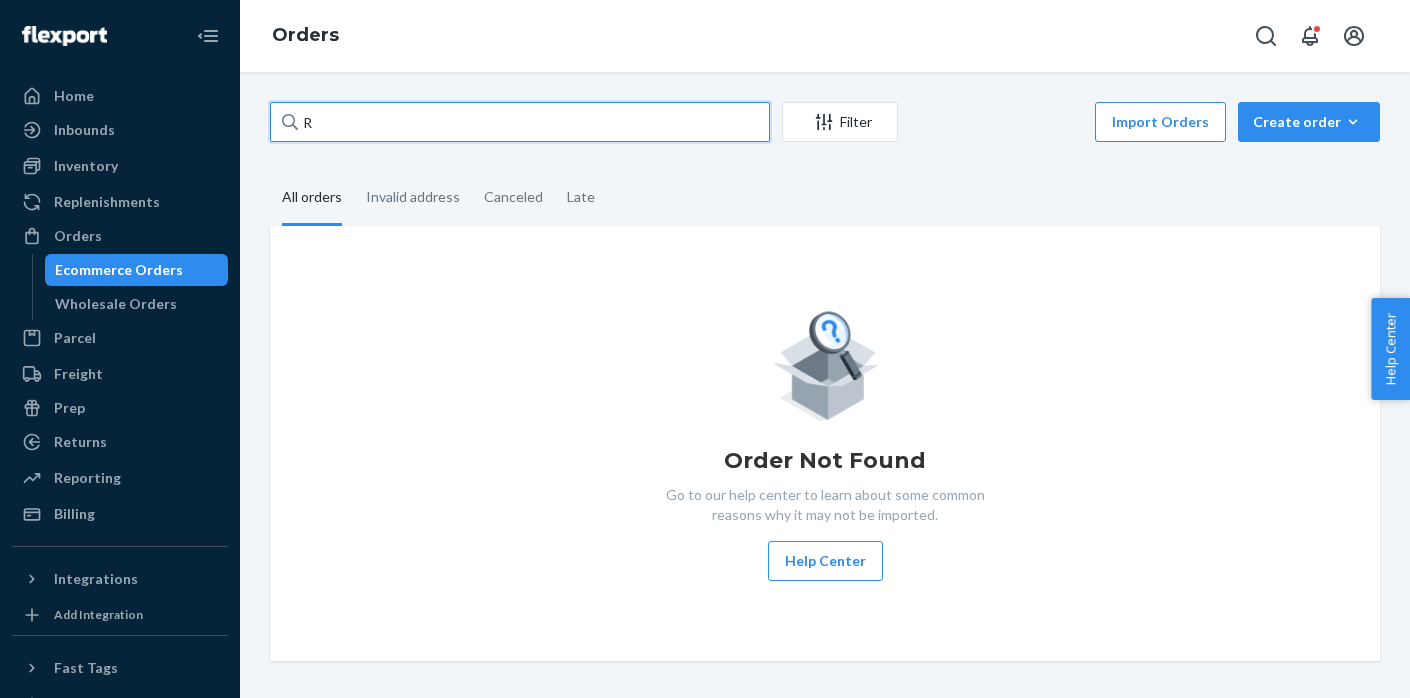 paste on "YD_ZUTDLE" 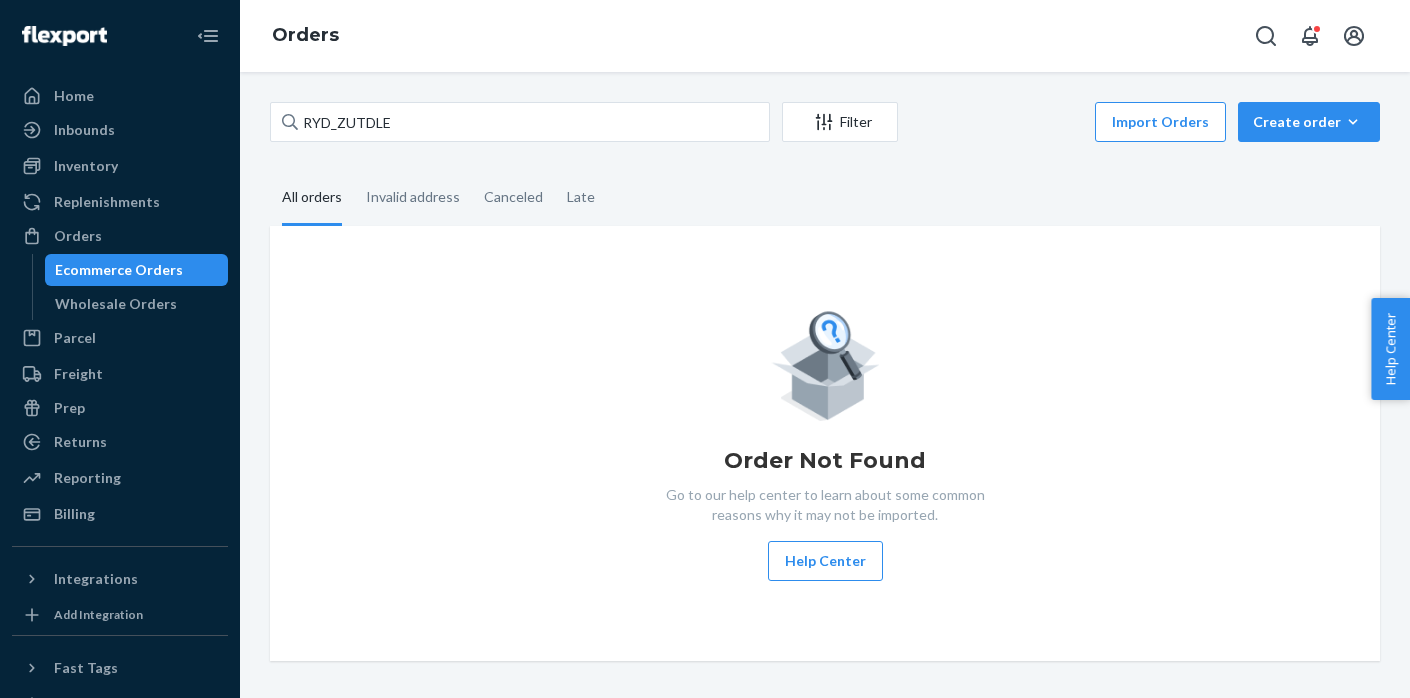 click on "Ecommerce Orders" at bounding box center [137, 270] 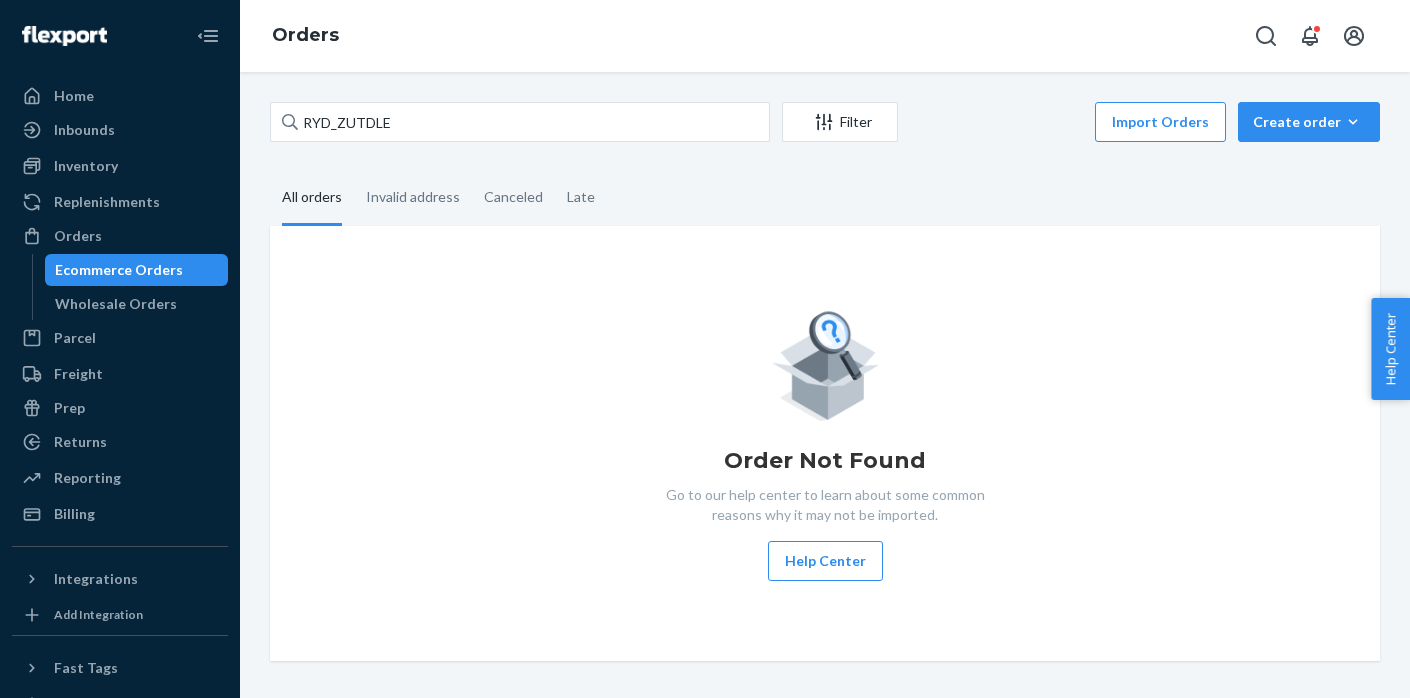 scroll, scrollTop: 0, scrollLeft: 0, axis: both 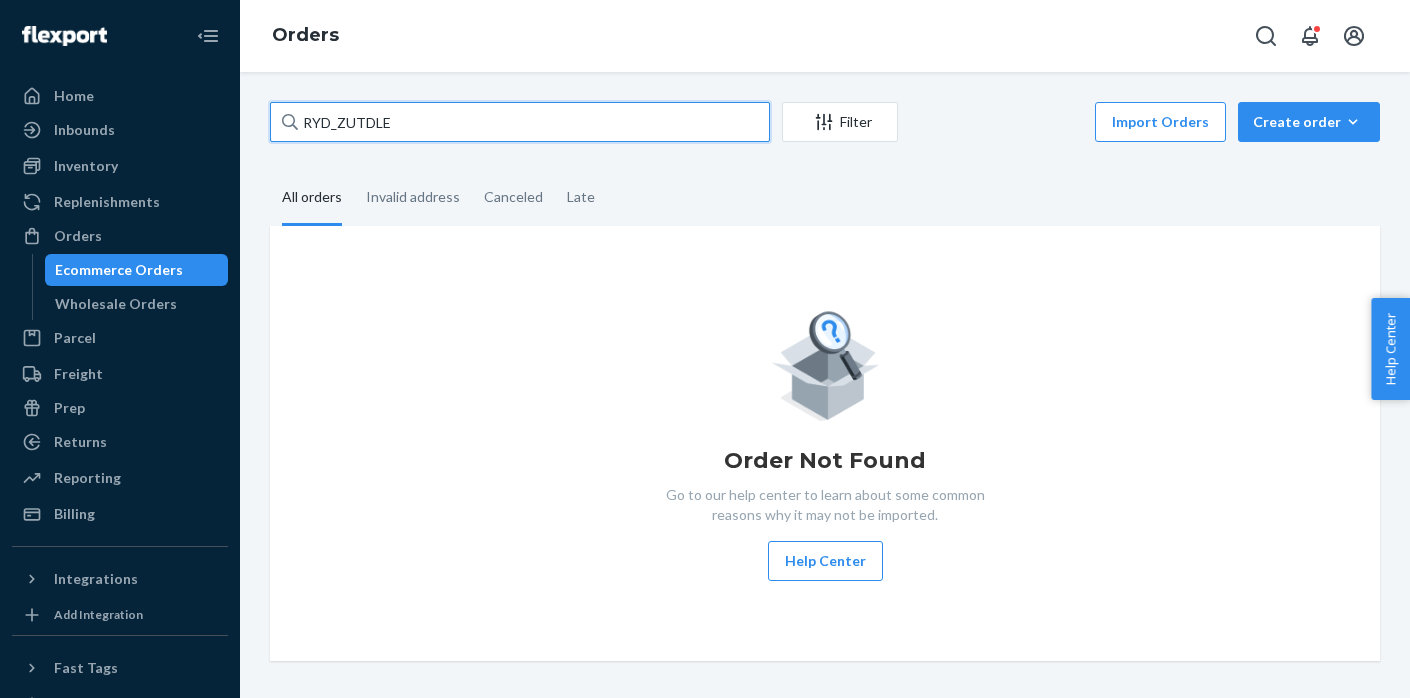 click on "RYD_ZUTDLE" at bounding box center (520, 122) 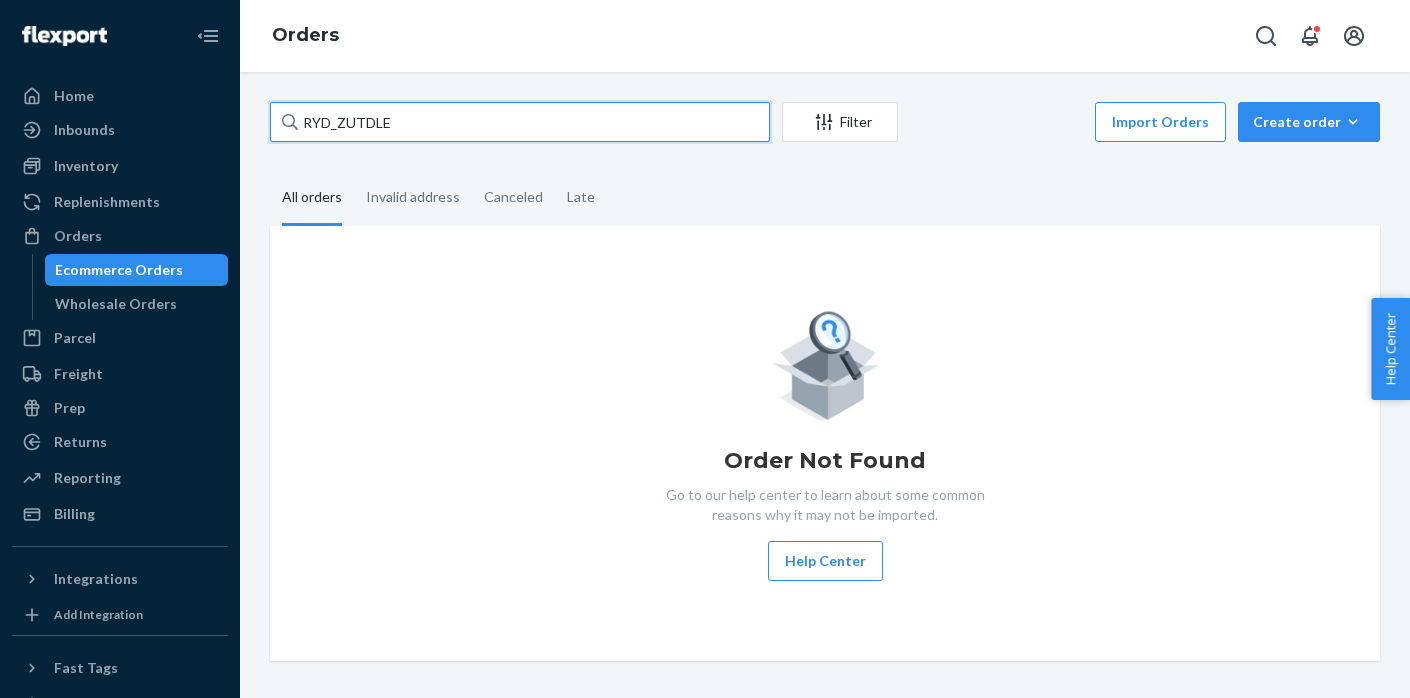 click on "RYD_ZUTDLE" at bounding box center (520, 122) 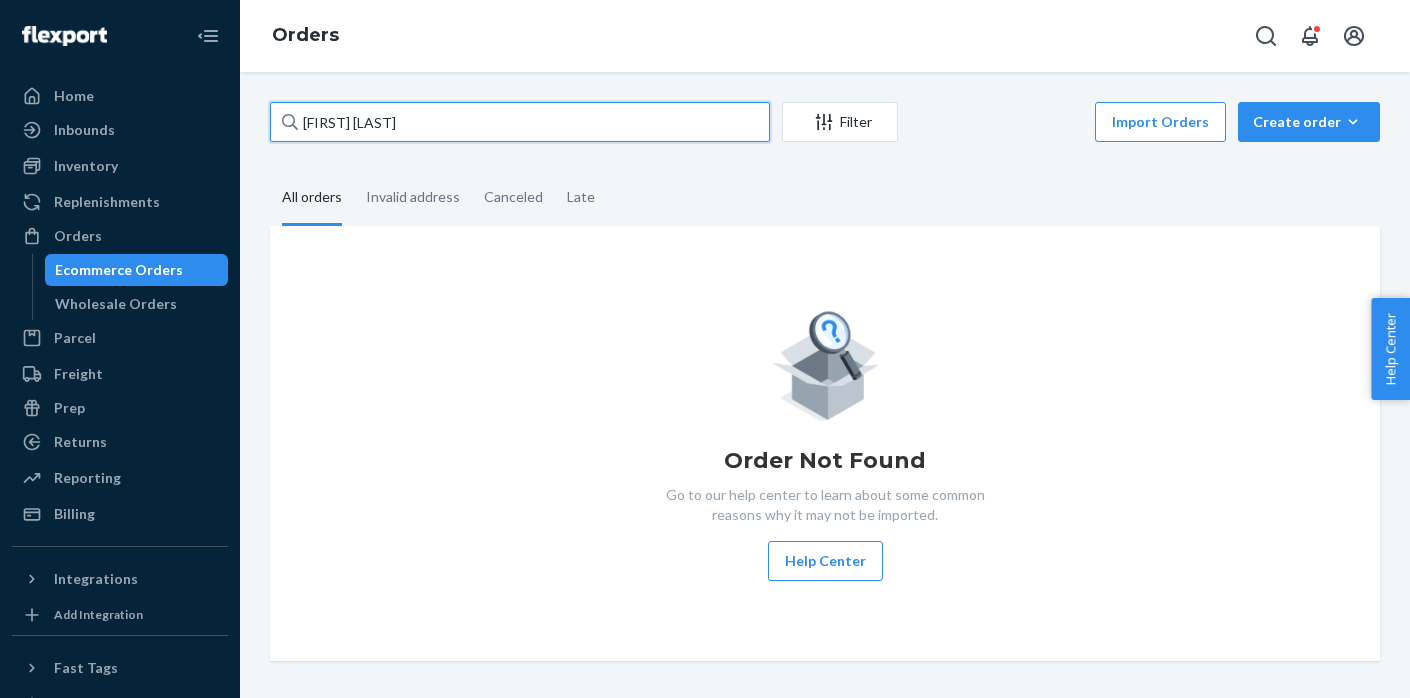 type on "[FIRST] [LAST]" 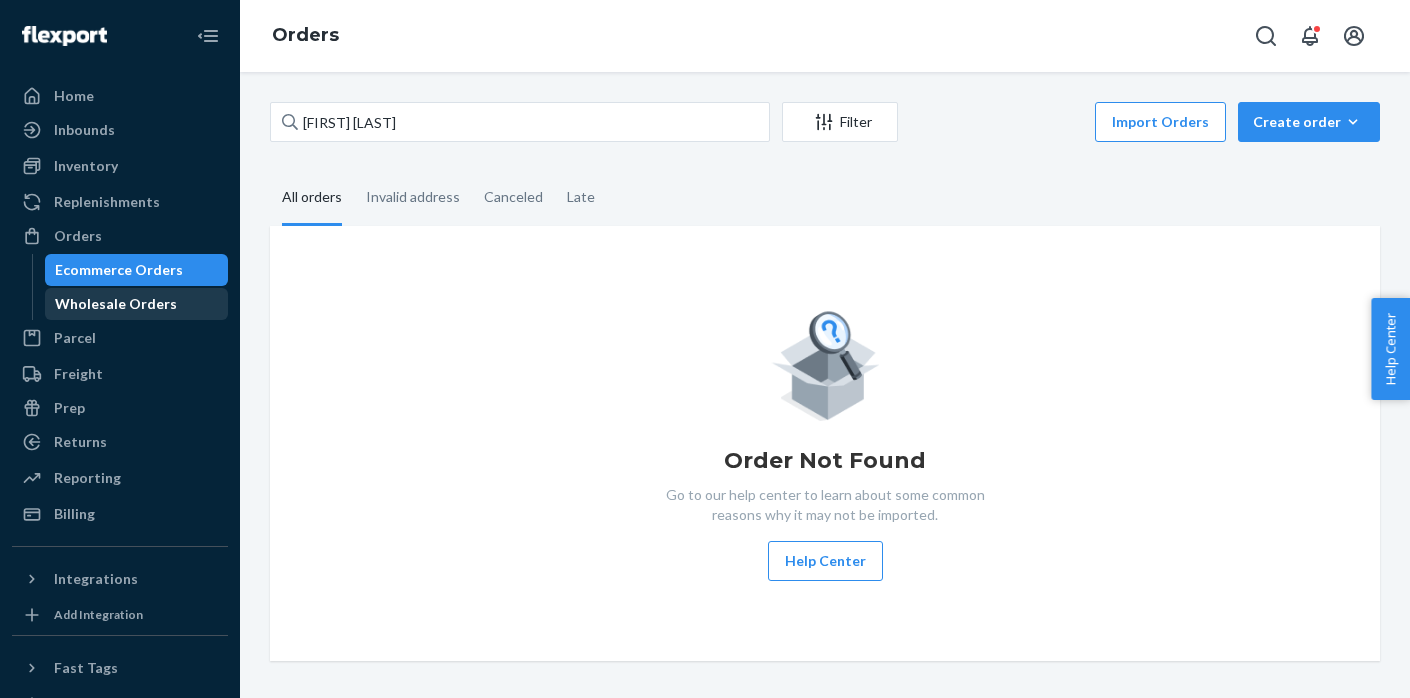 click on "Wholesale Orders" at bounding box center (116, 304) 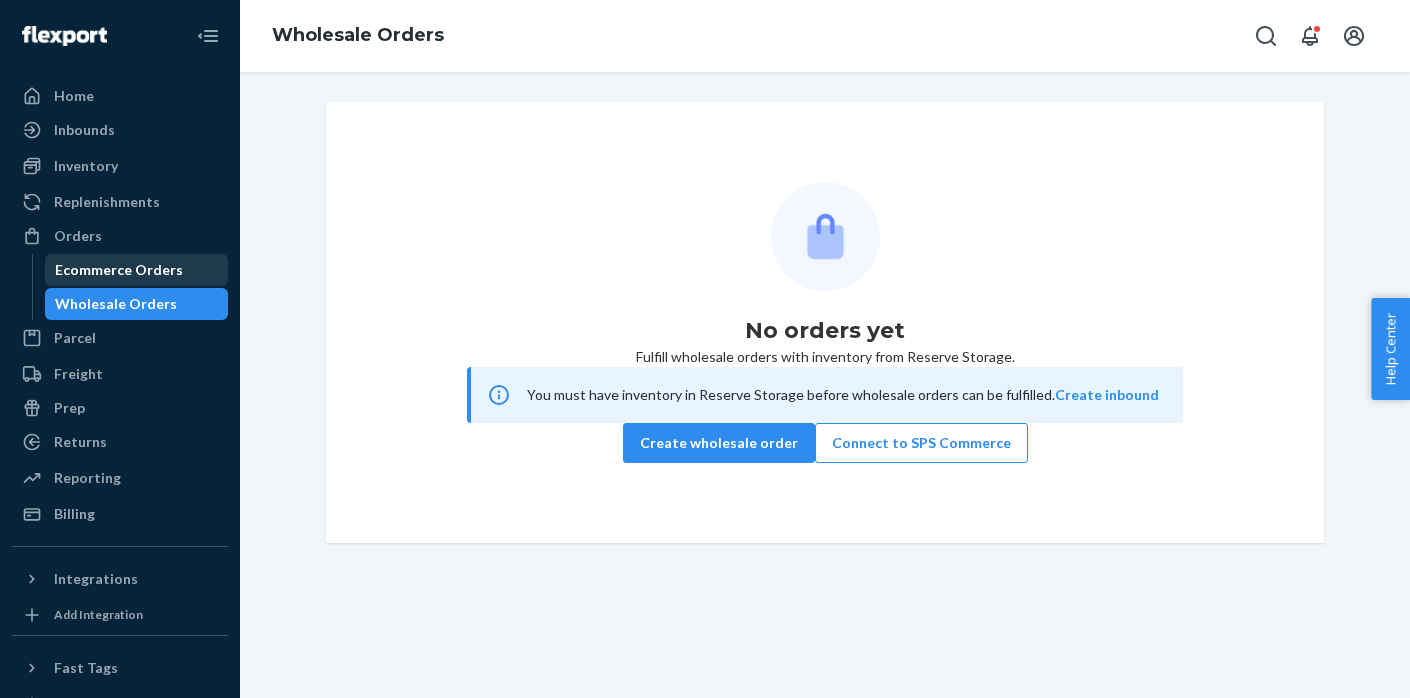 click on "Ecommerce Orders" at bounding box center (119, 270) 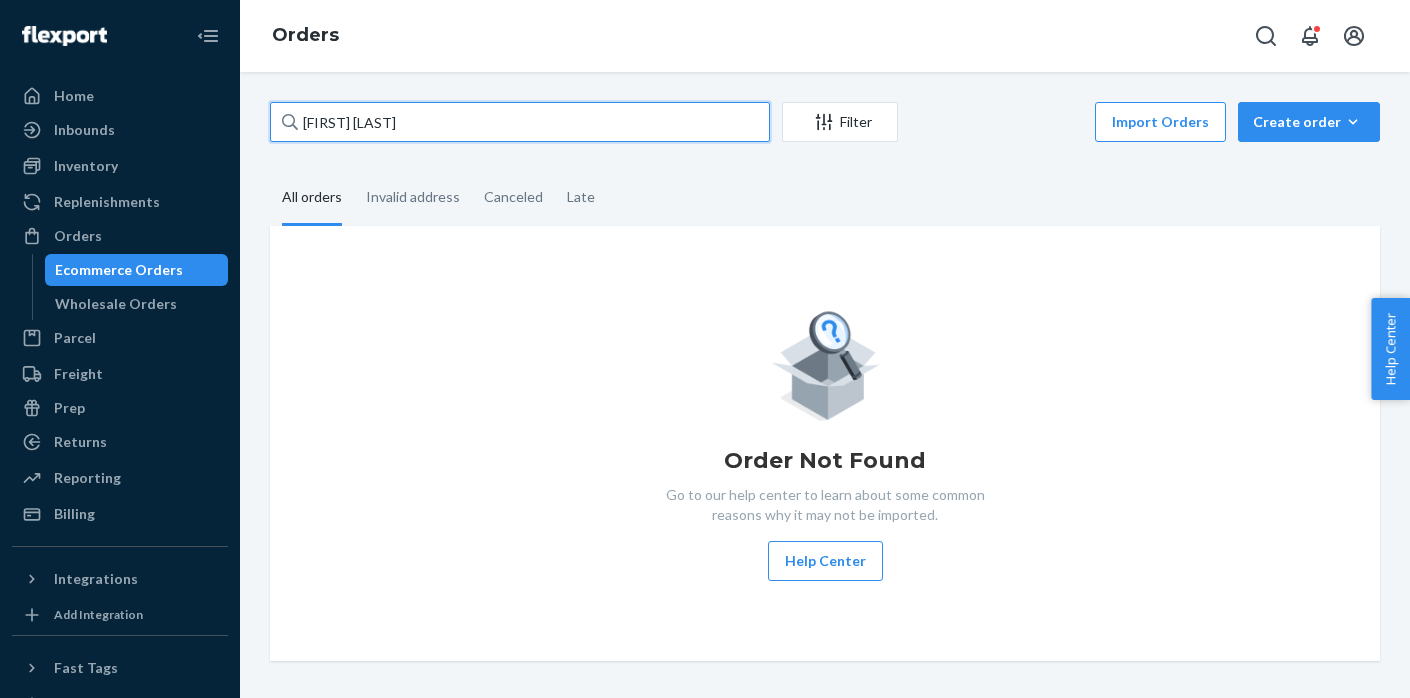 click on "[FIRST] [LAST]" at bounding box center (520, 122) 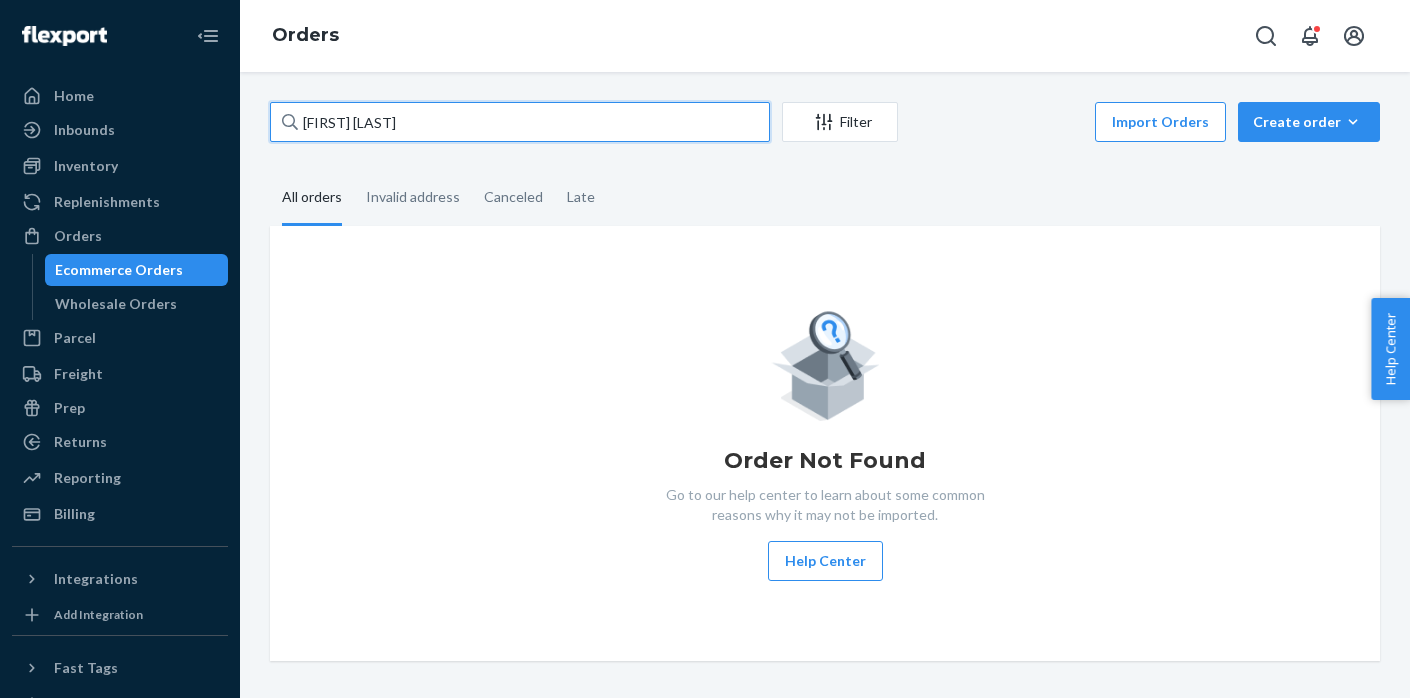 click on "[FIRST] [LAST]" at bounding box center (520, 122) 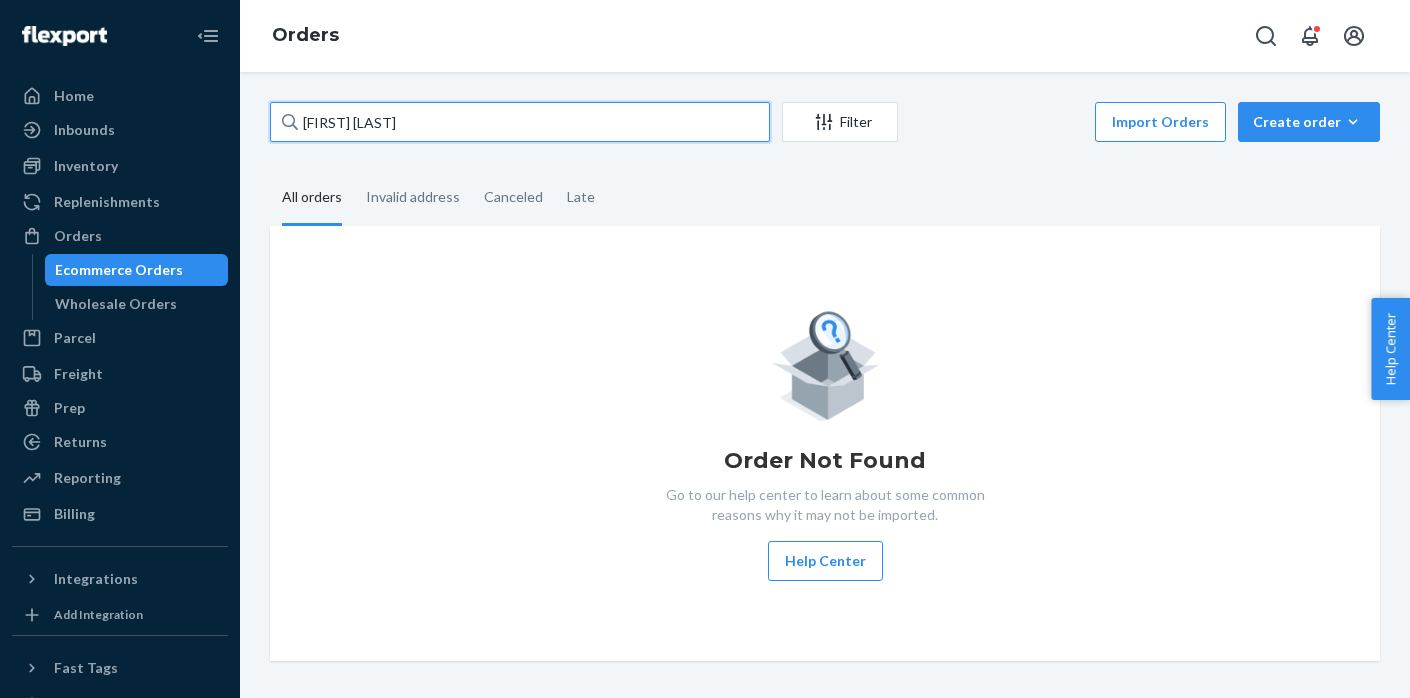 click on "[FIRST] [LAST]" at bounding box center [520, 122] 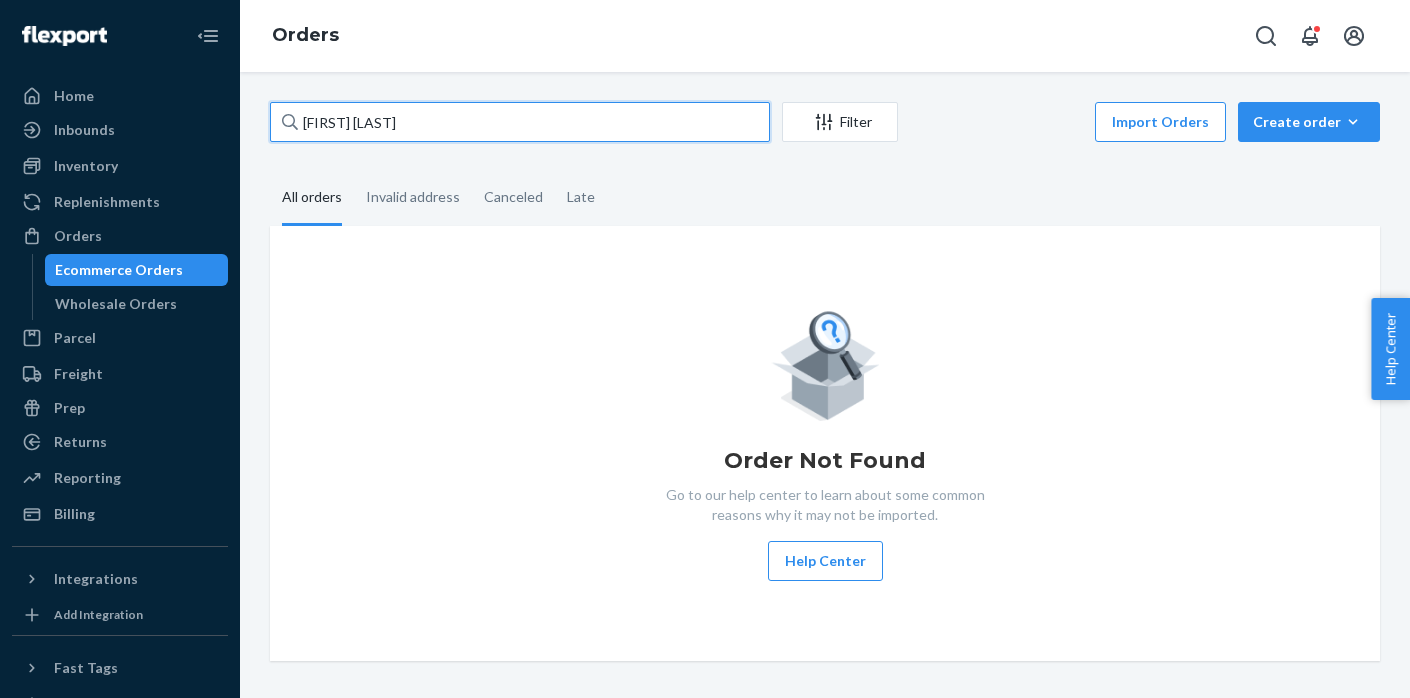 click on "[FIRST] [LAST]" at bounding box center (520, 122) 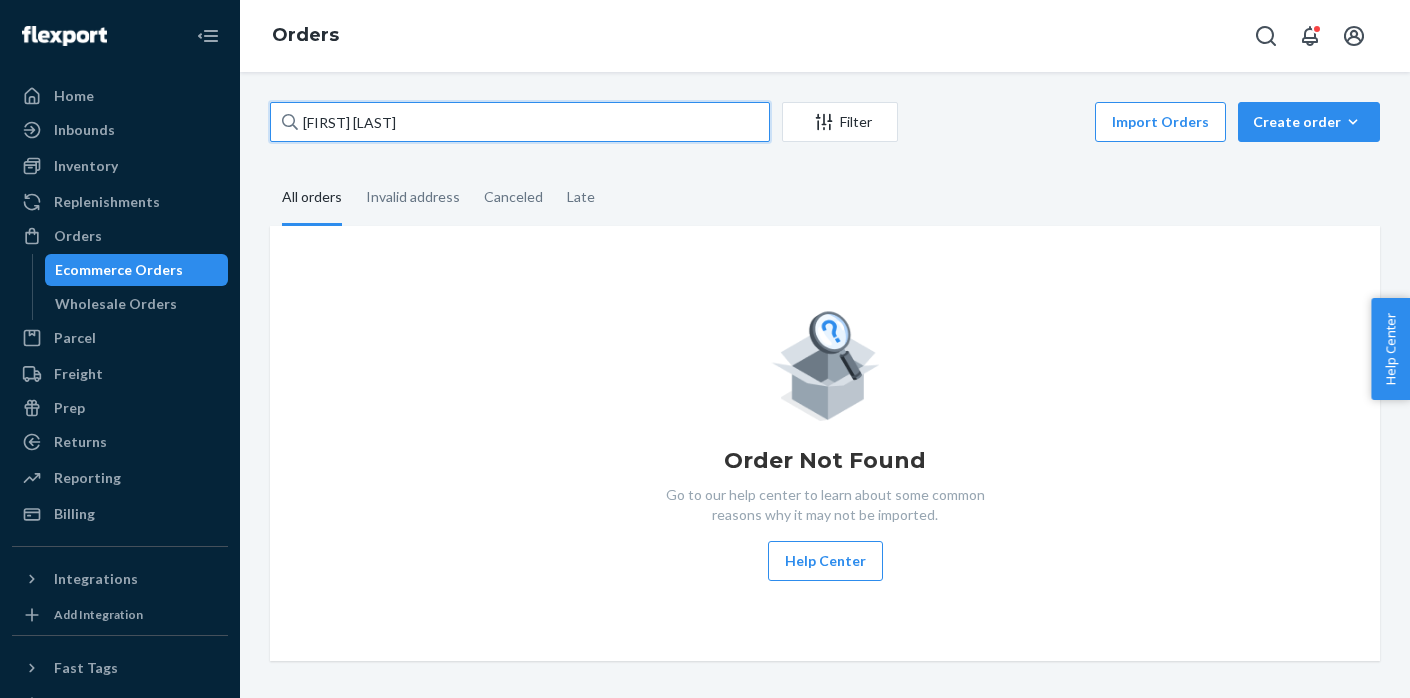 paste on "g" 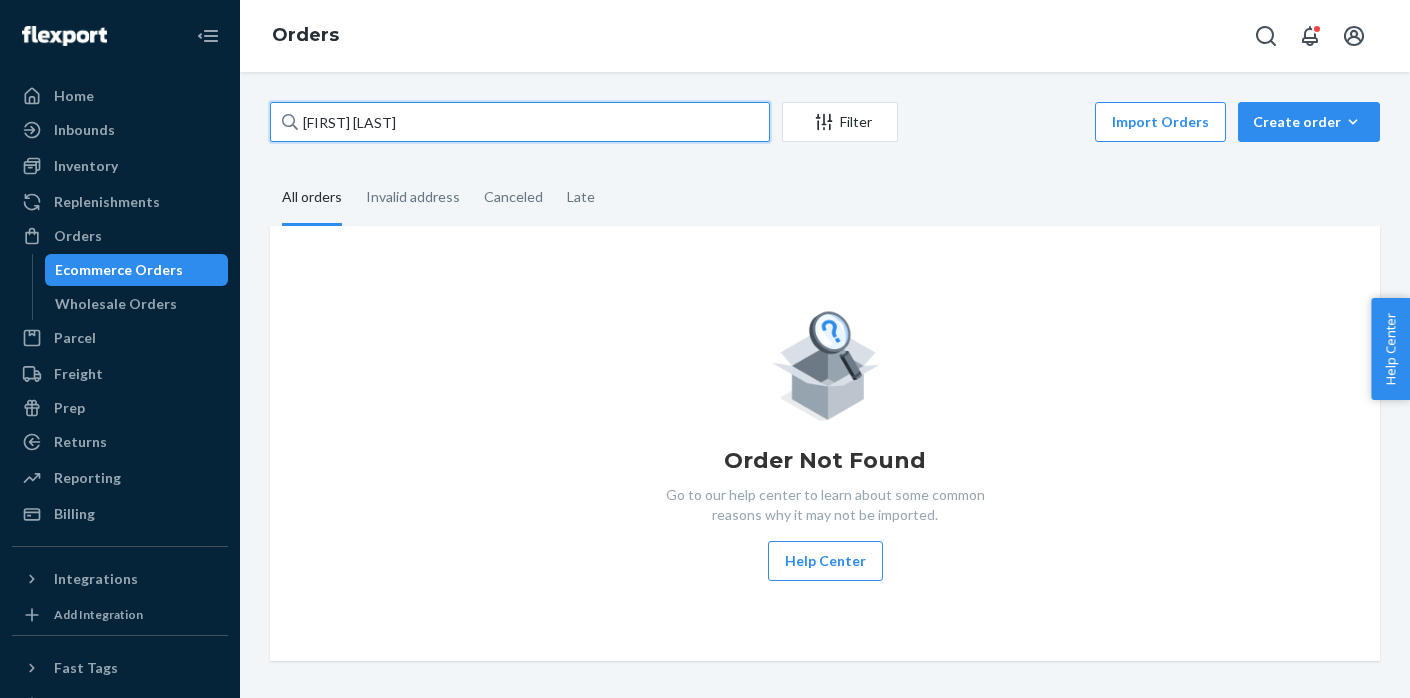 type on "[FIRST] [LAST]" 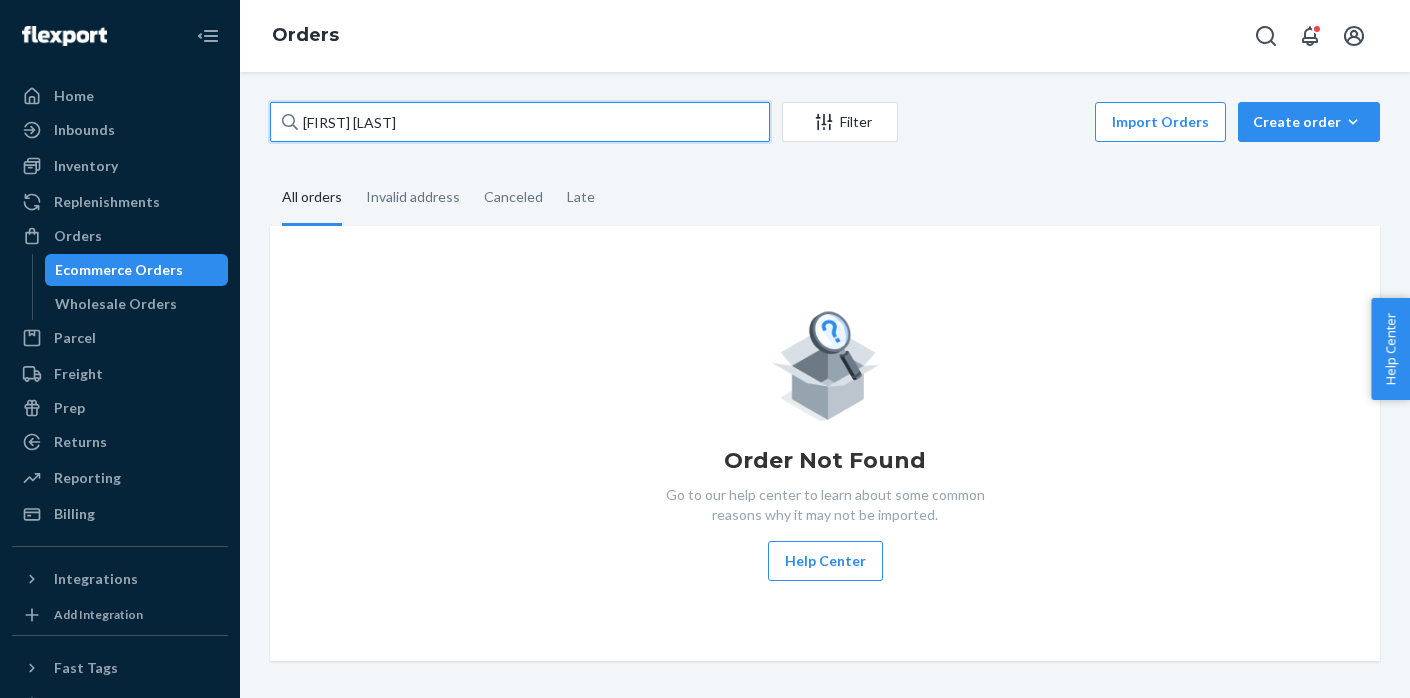 click on "[FIRST] [LAST]" at bounding box center [520, 122] 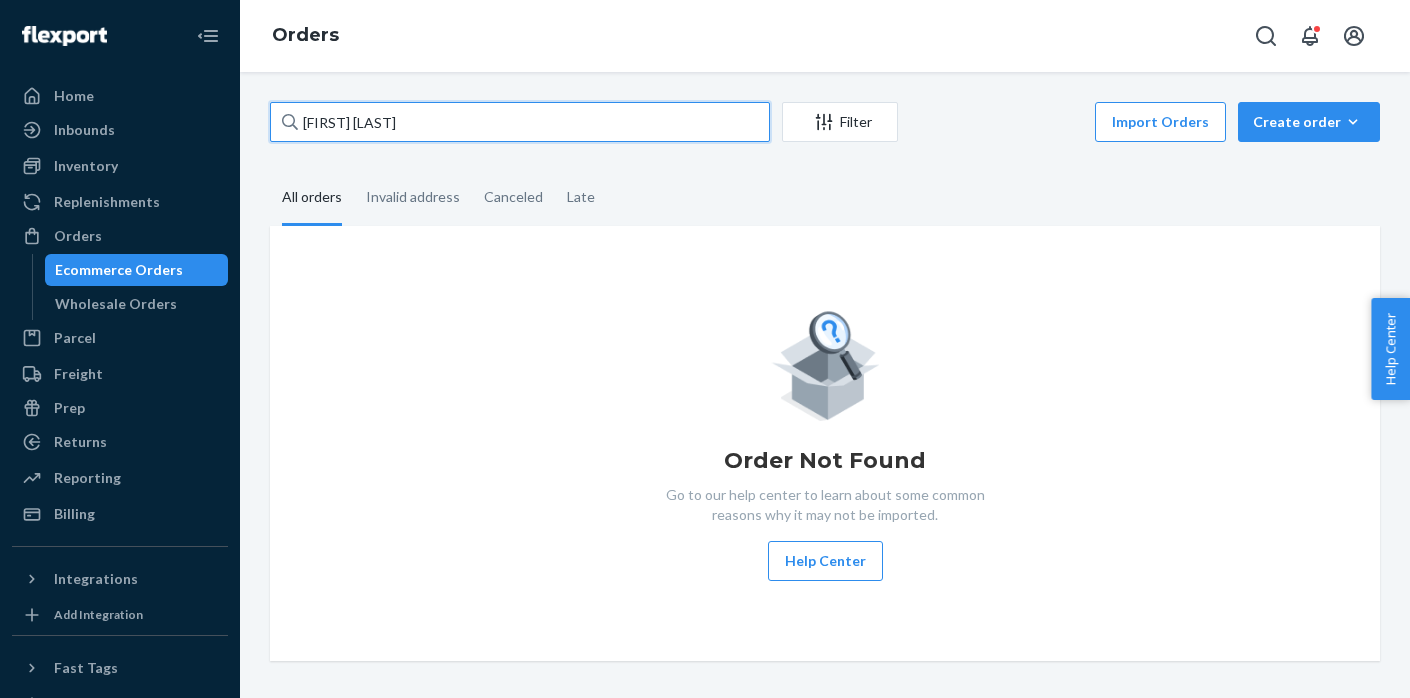 click on "[FIRST] [LAST]" at bounding box center (520, 122) 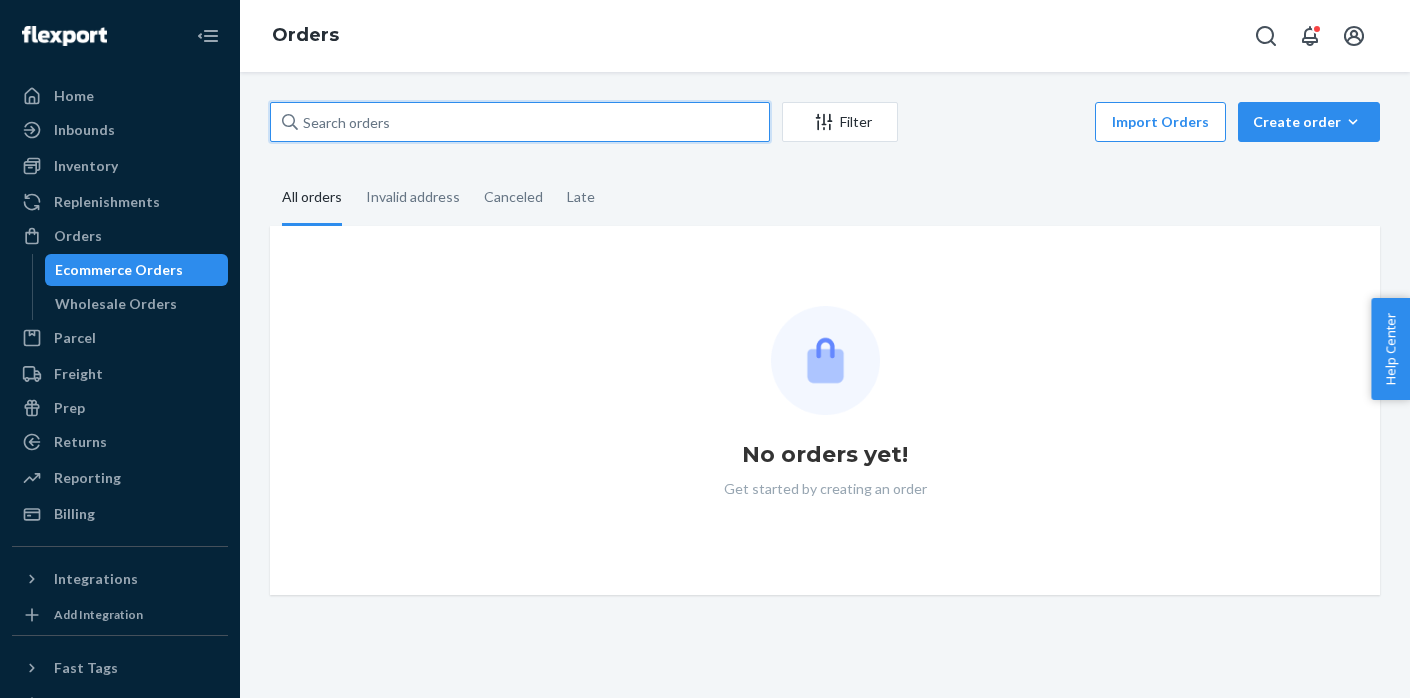 type 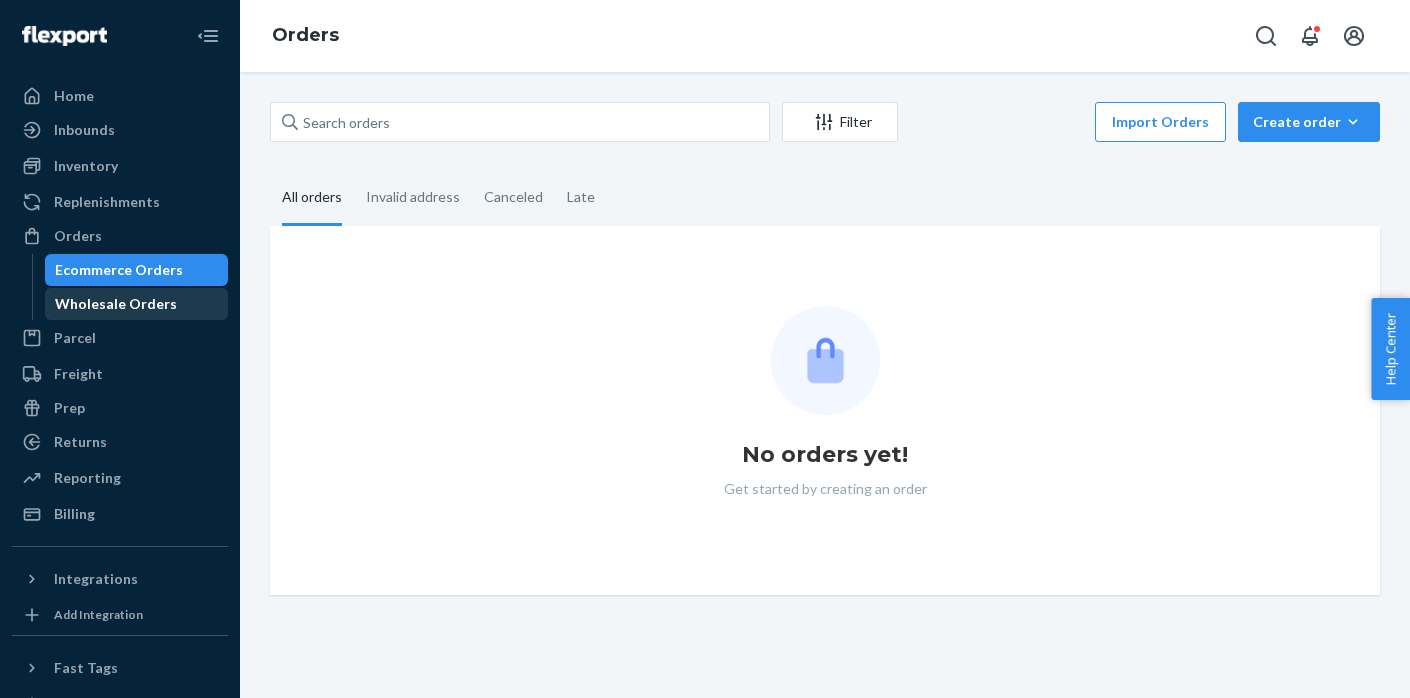 click on "Wholesale Orders" at bounding box center [137, 304] 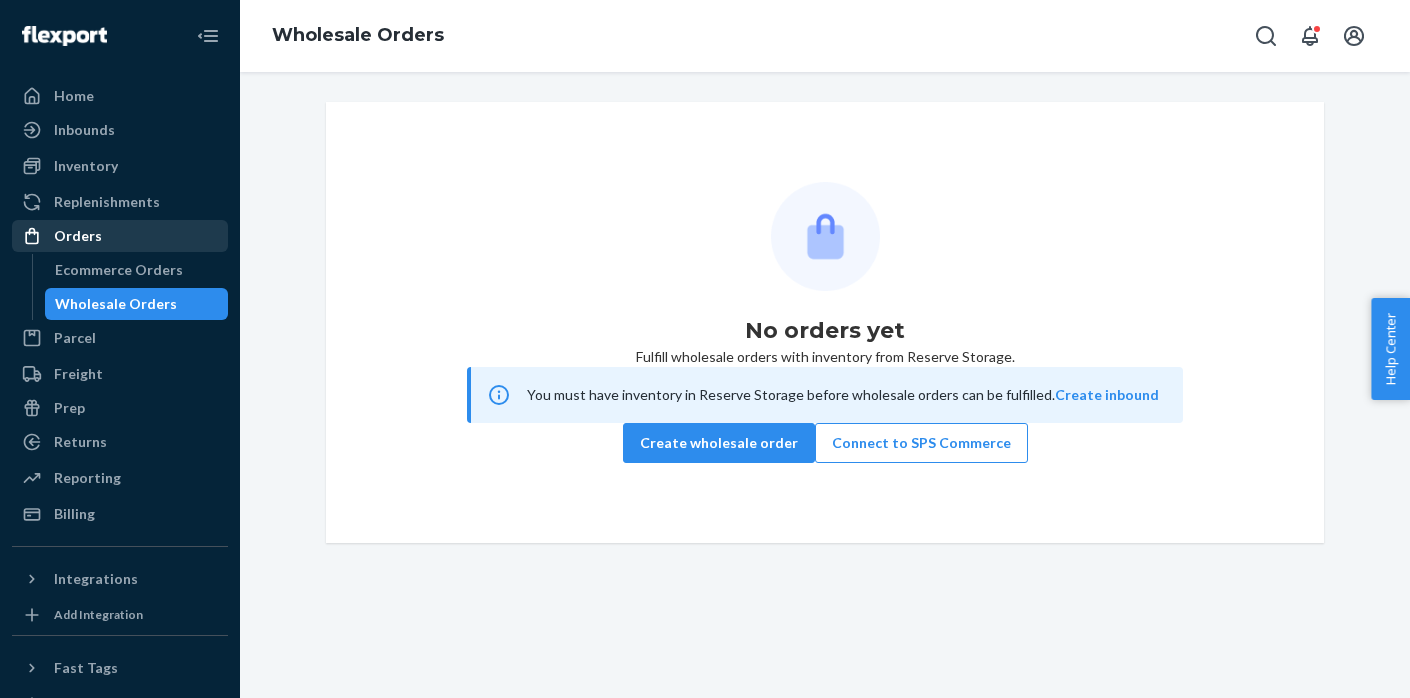 click on "Orders" at bounding box center (78, 236) 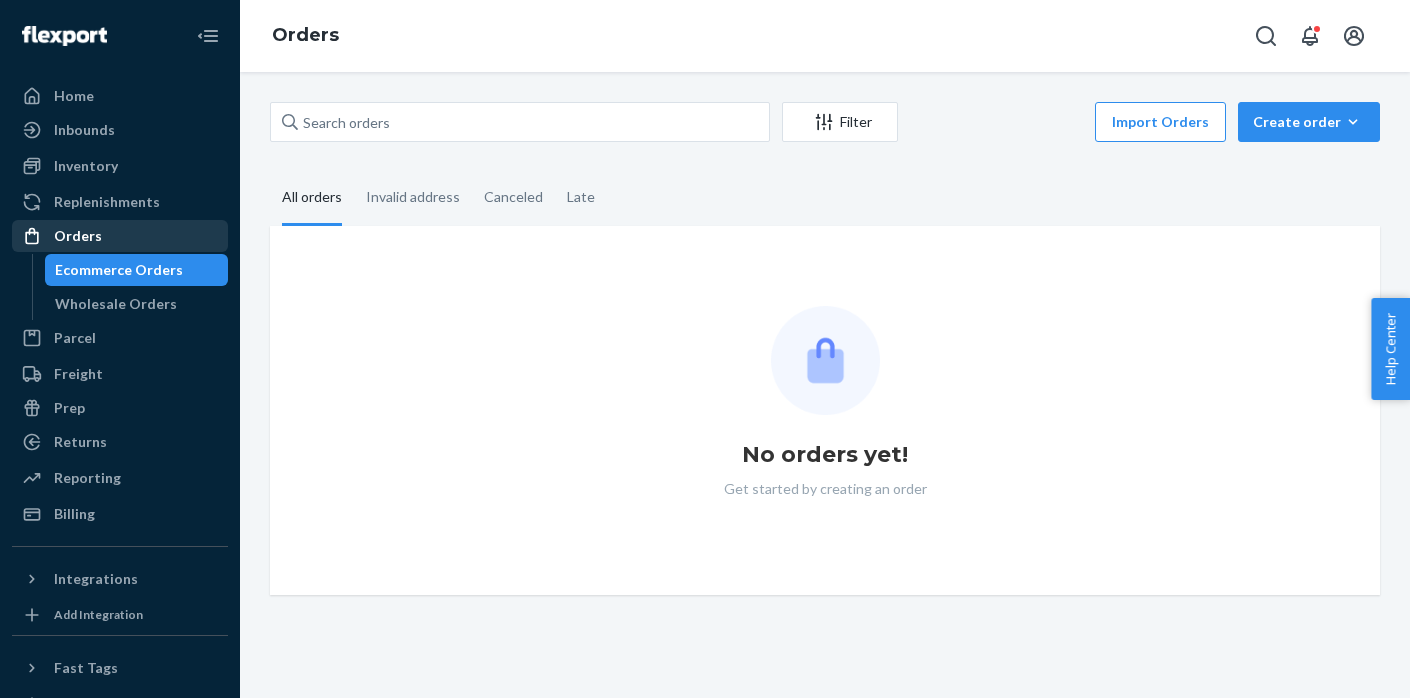 click on "Orders" at bounding box center [78, 236] 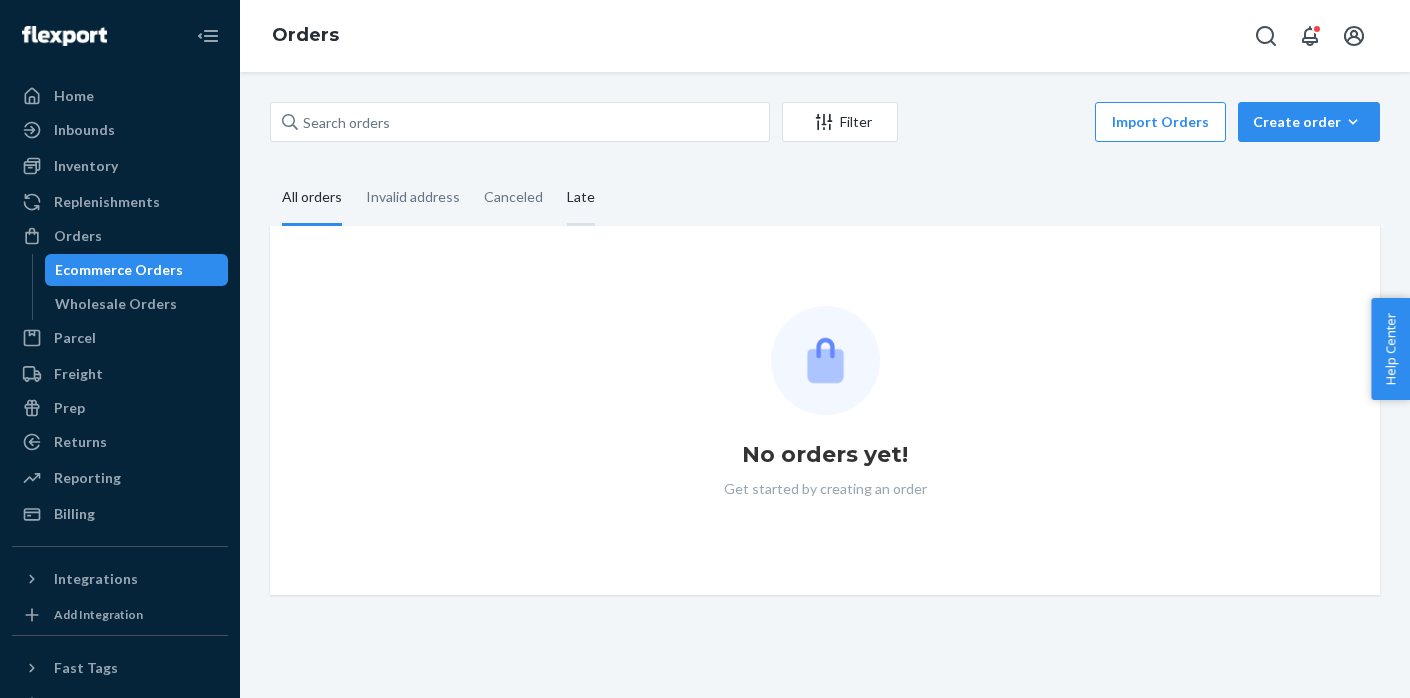 click on "Late" at bounding box center (581, 198) 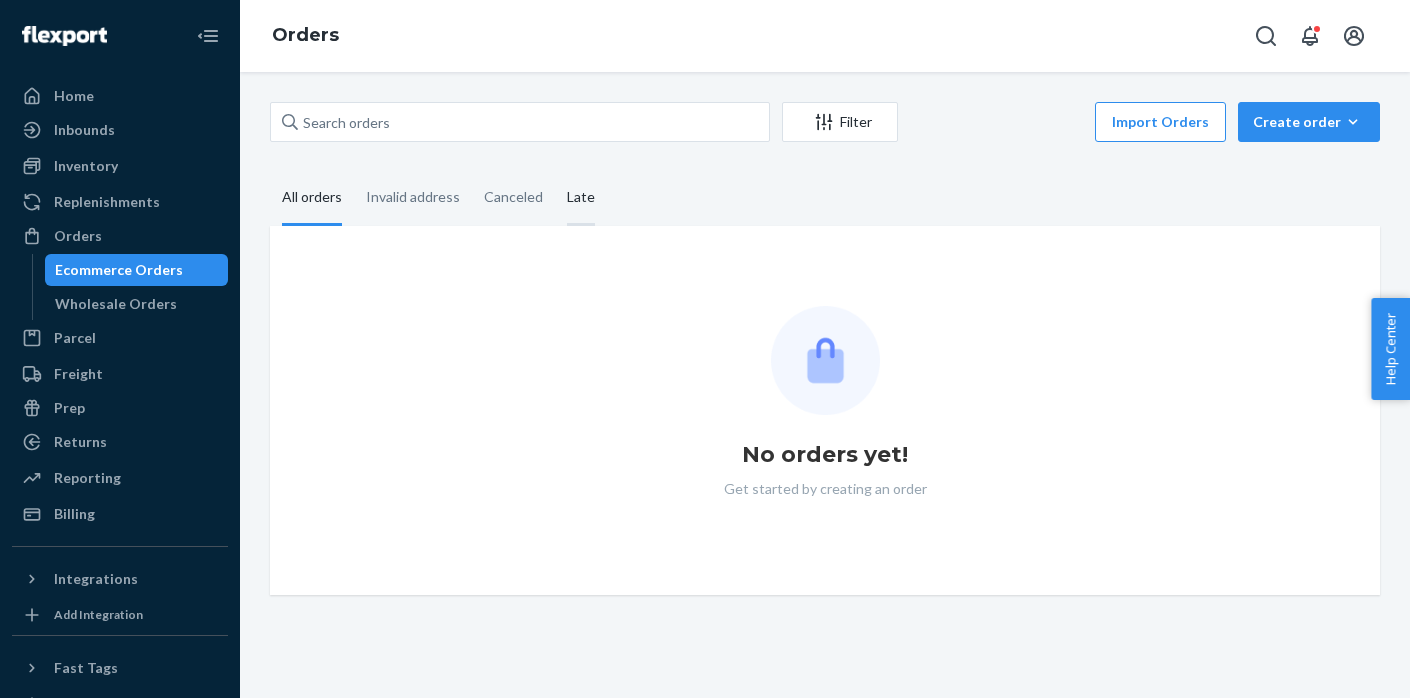 click on "Late" at bounding box center (555, 171) 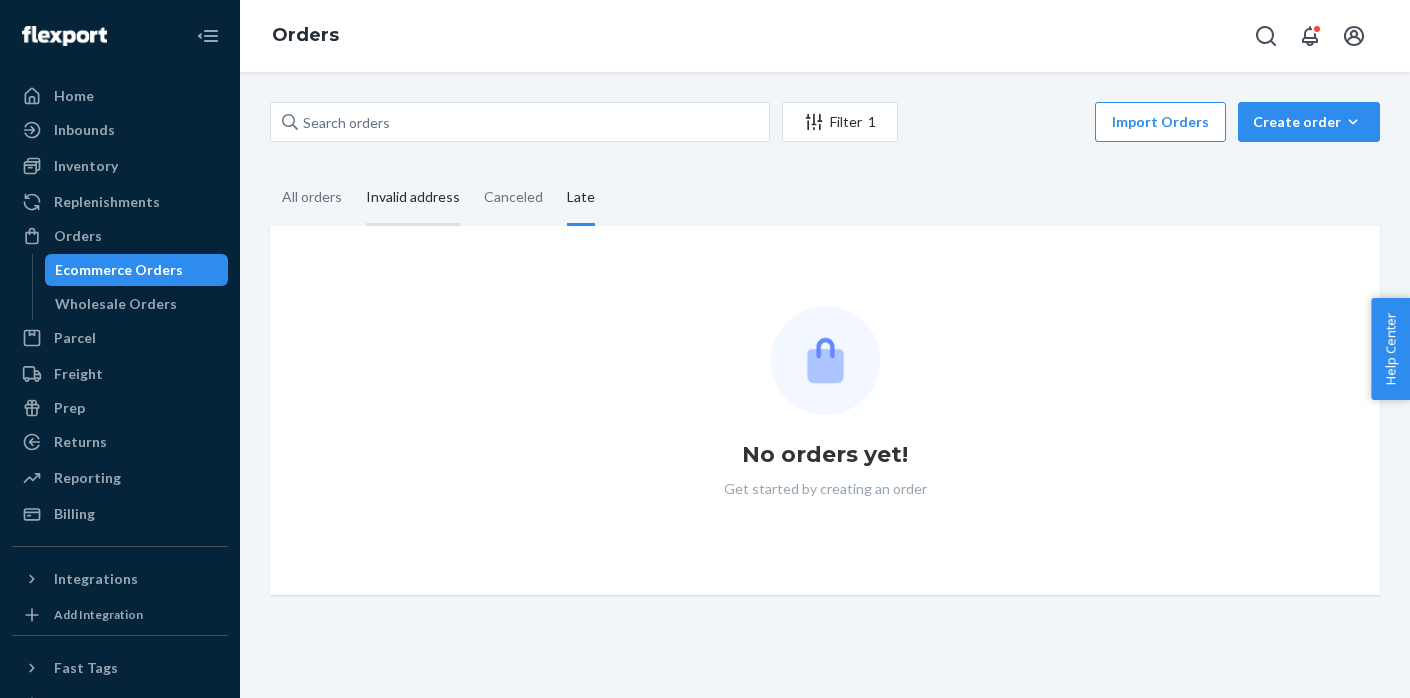 click on "Invalid address" at bounding box center [413, 198] 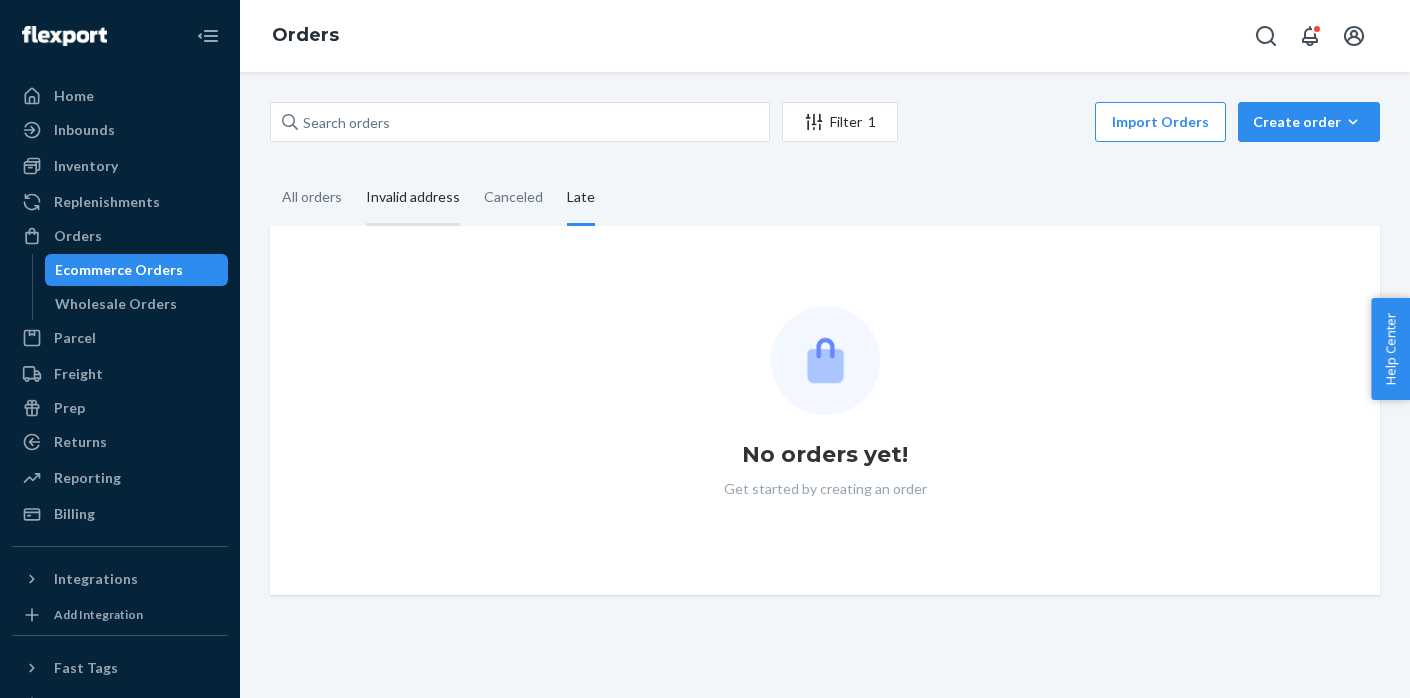 click on "Invalid address" at bounding box center [354, 171] 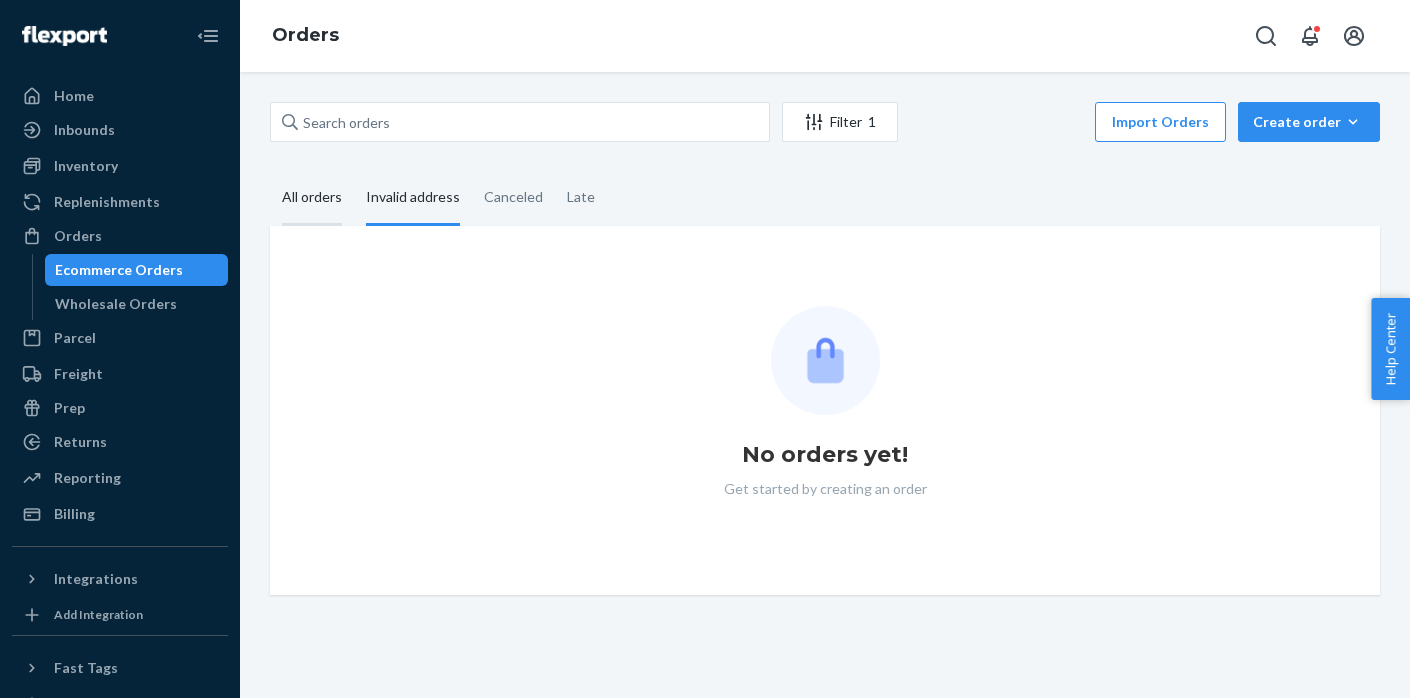 click on "All orders" at bounding box center (312, 198) 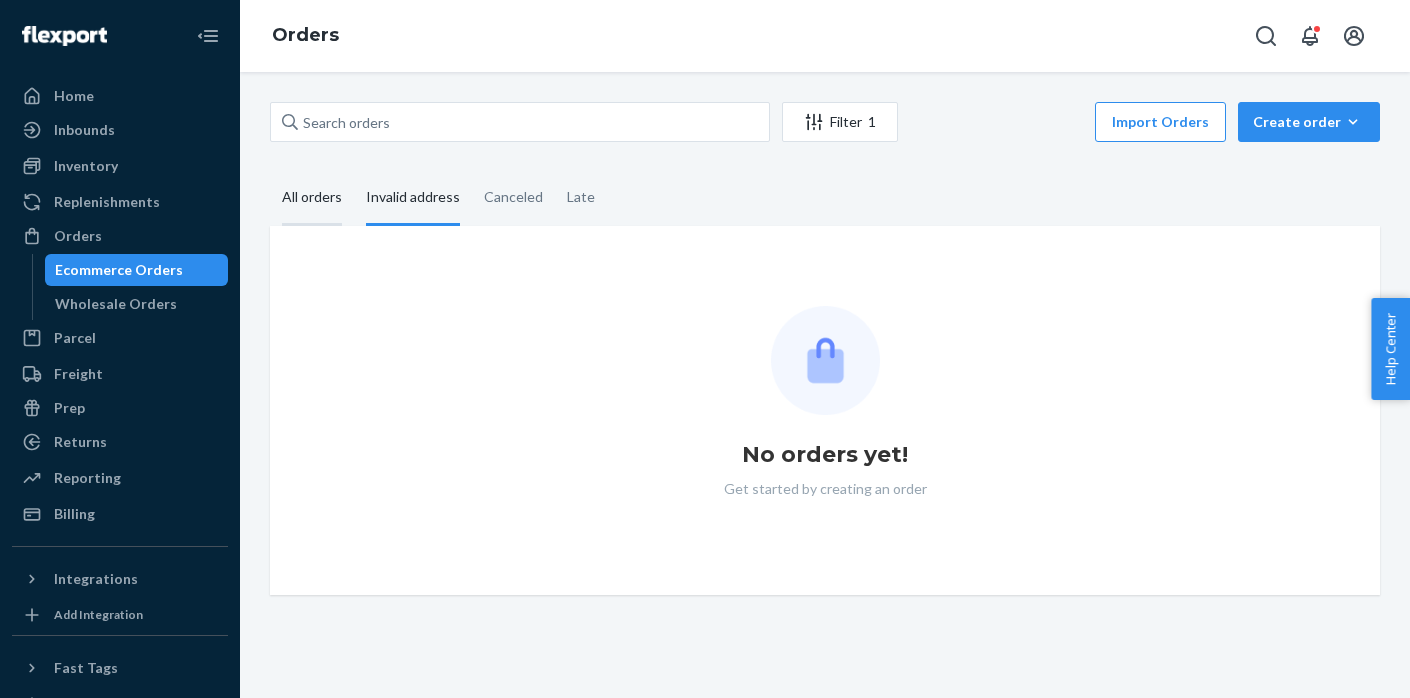 click on "All orders" at bounding box center (270, 171) 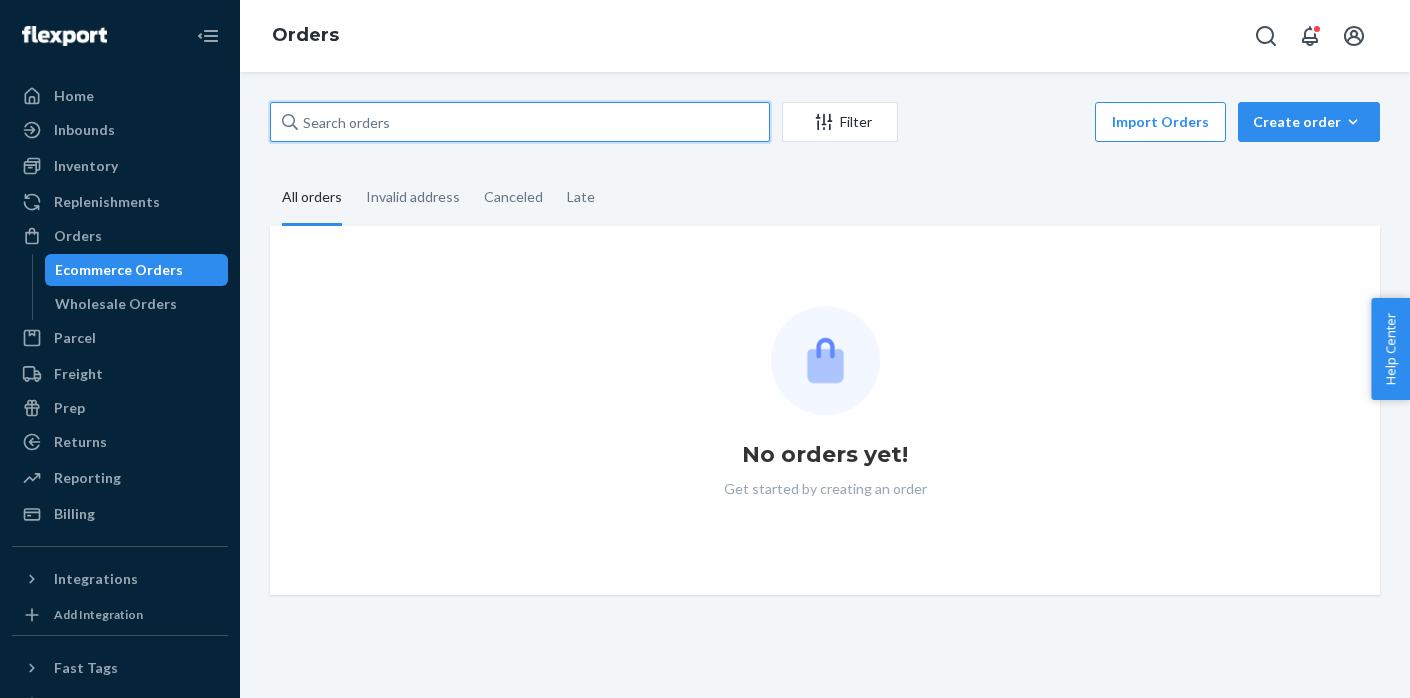 click at bounding box center [520, 122] 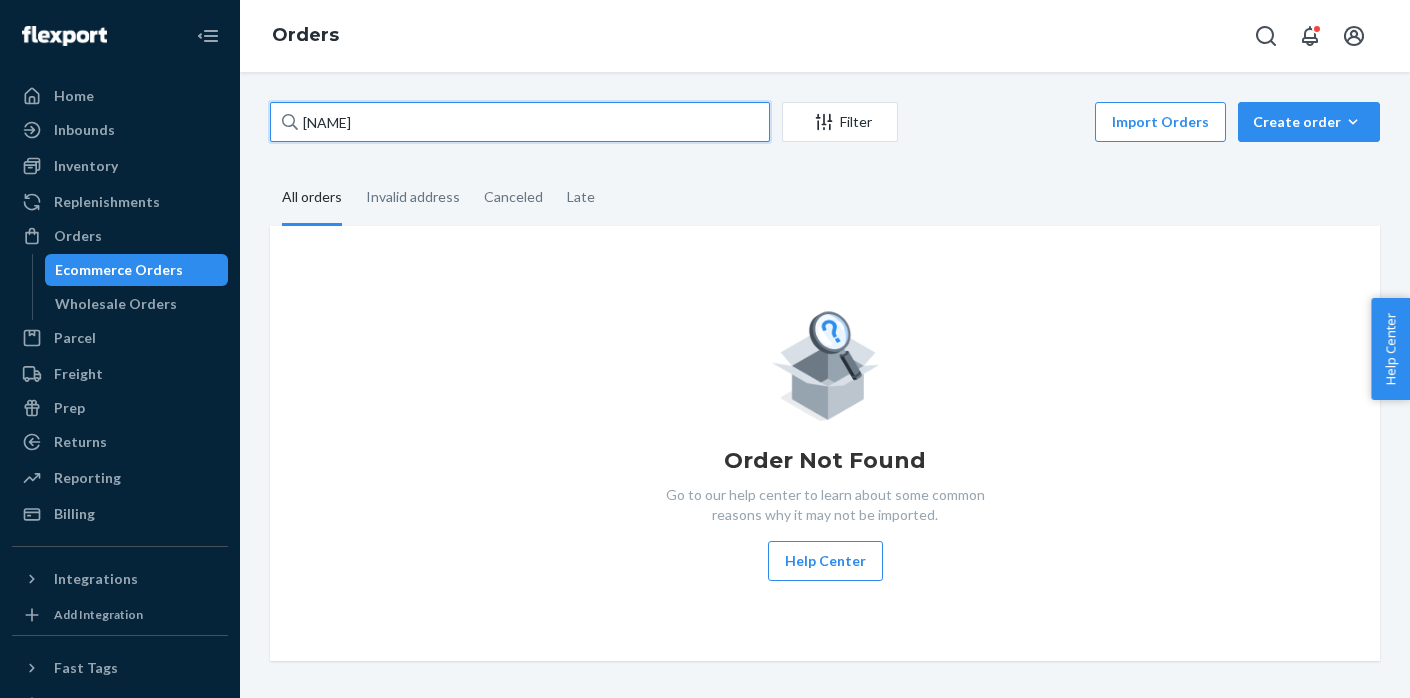 drag, startPoint x: 407, startPoint y: 128, endPoint x: 592, endPoint y: 135, distance: 185.13239 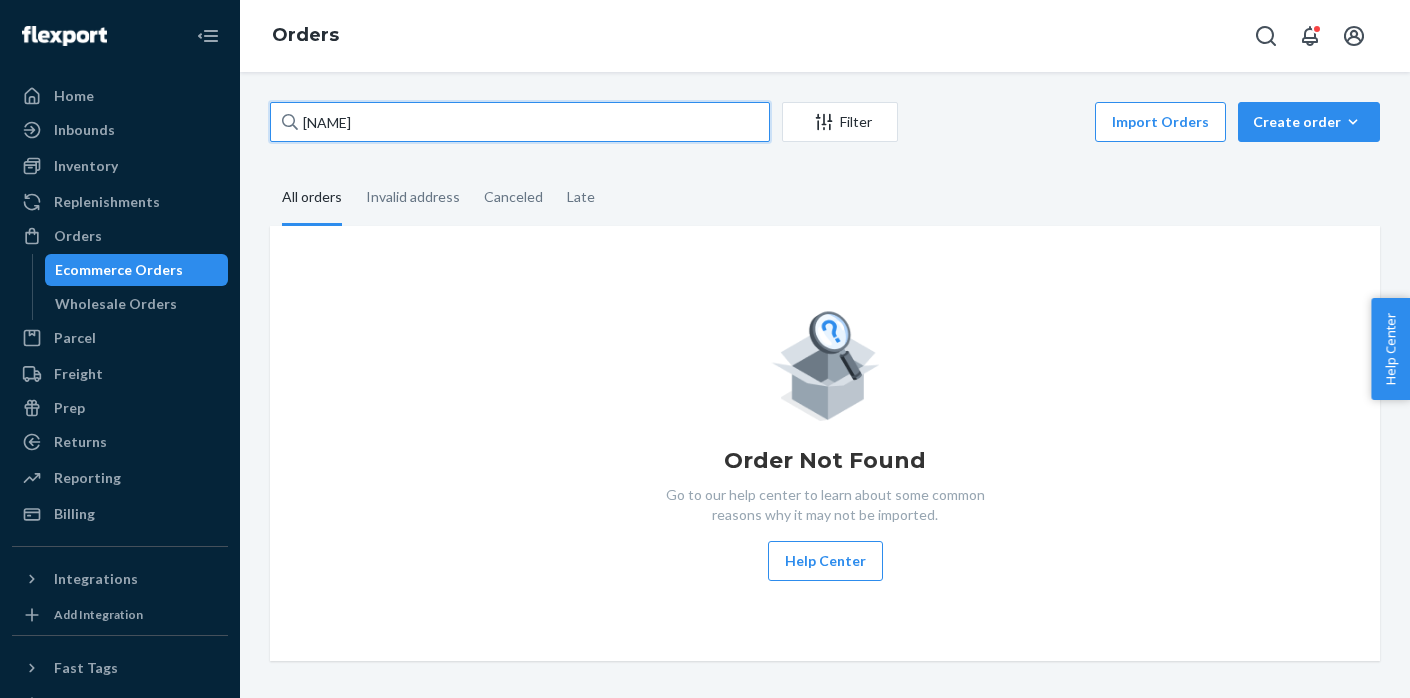 click on "[NAME]" at bounding box center [520, 122] 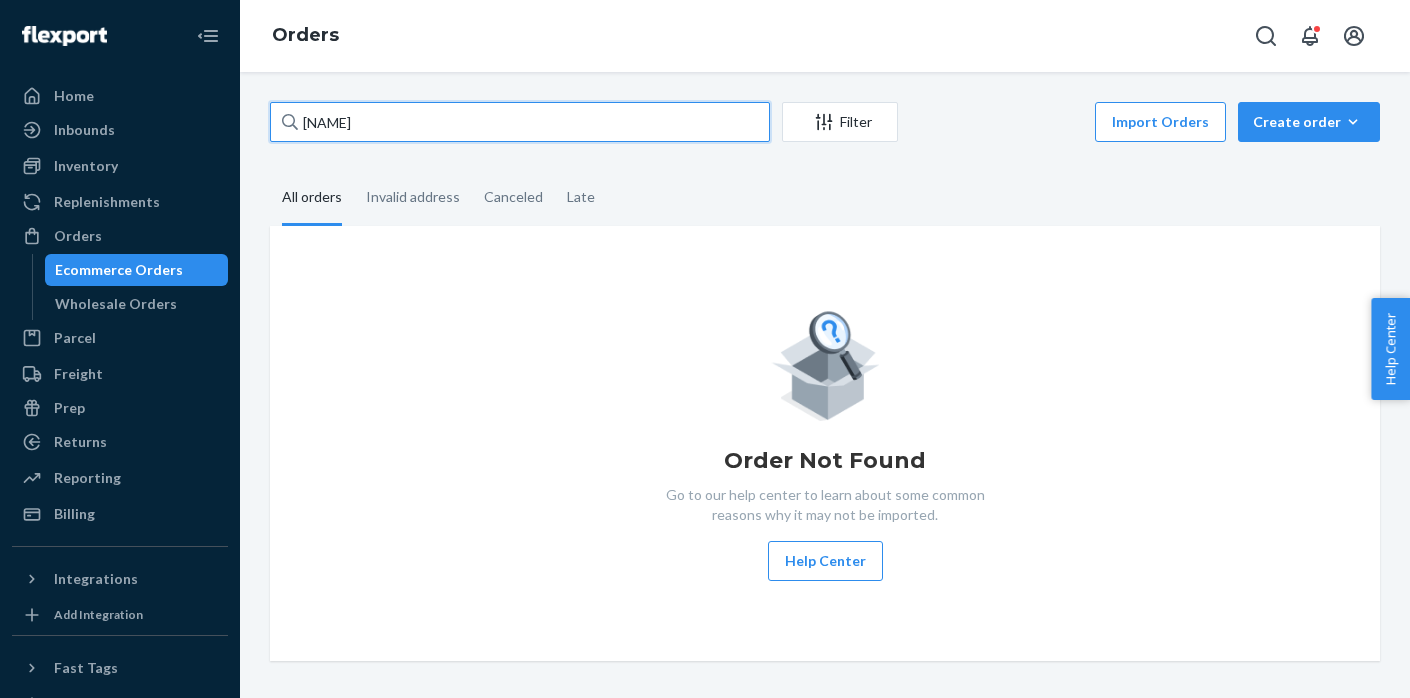 click on "[NAME]" at bounding box center (520, 122) 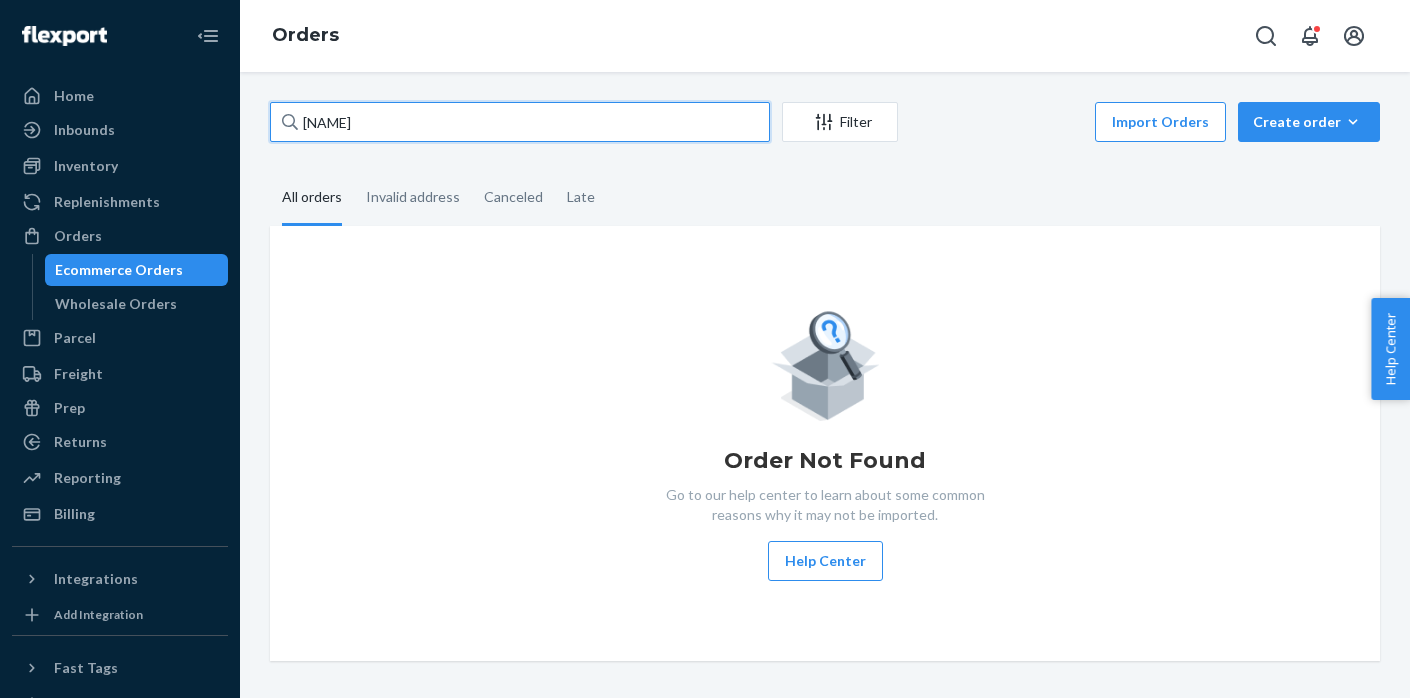 click on "[NAME]" at bounding box center [520, 122] 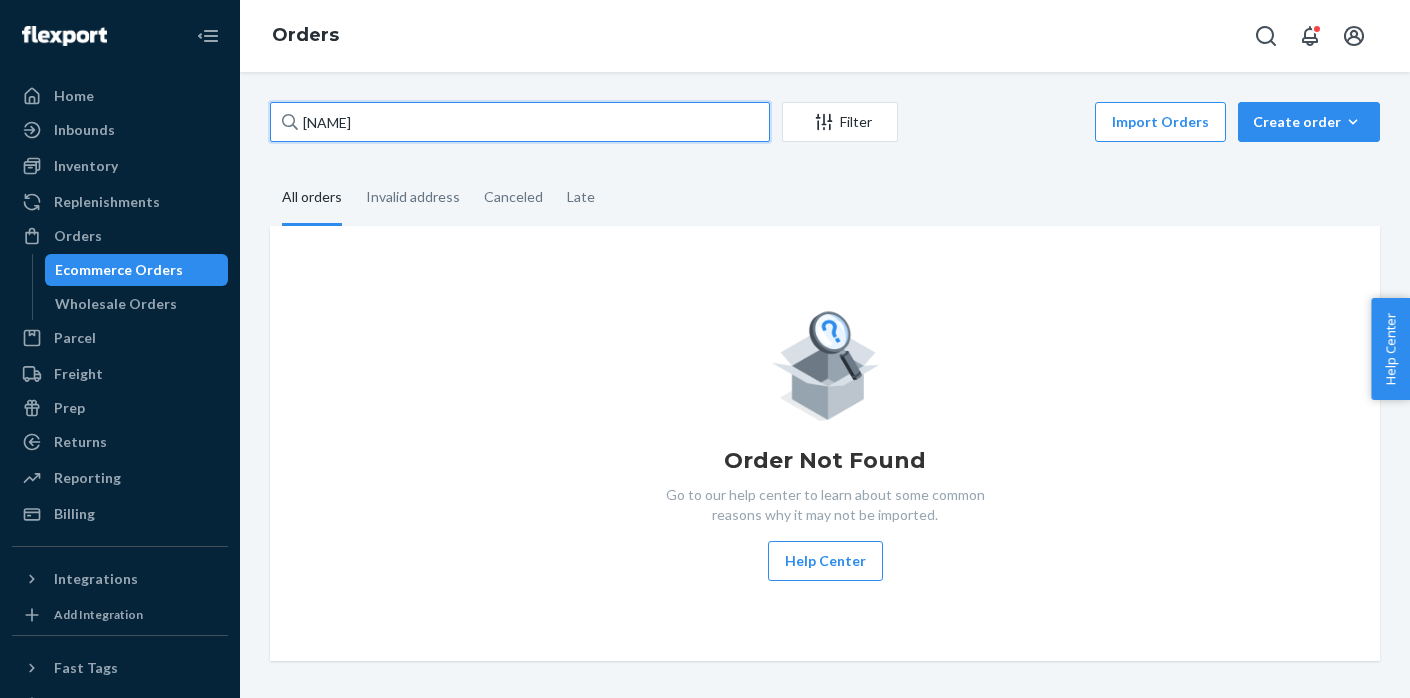 paste on "RKJB1HBWEG" 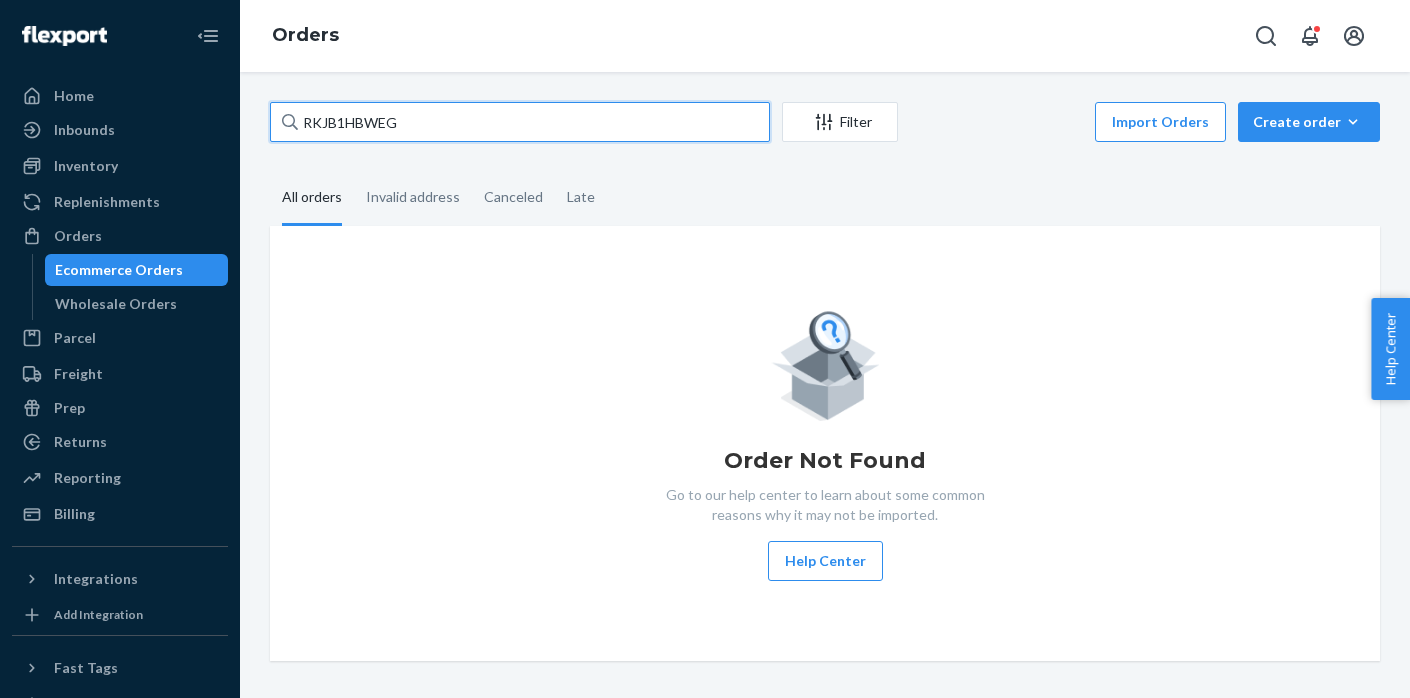 type on "RKJB1HBWEG" 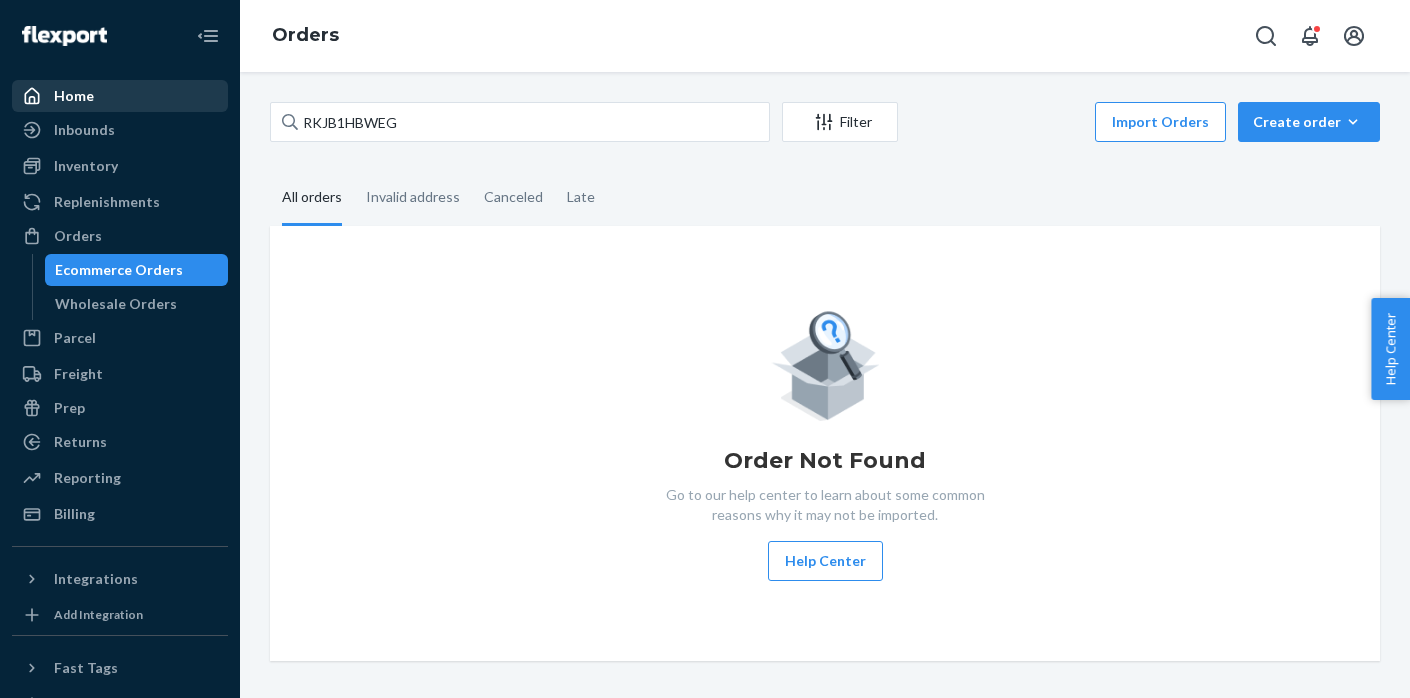 click on "Home" at bounding box center (120, 96) 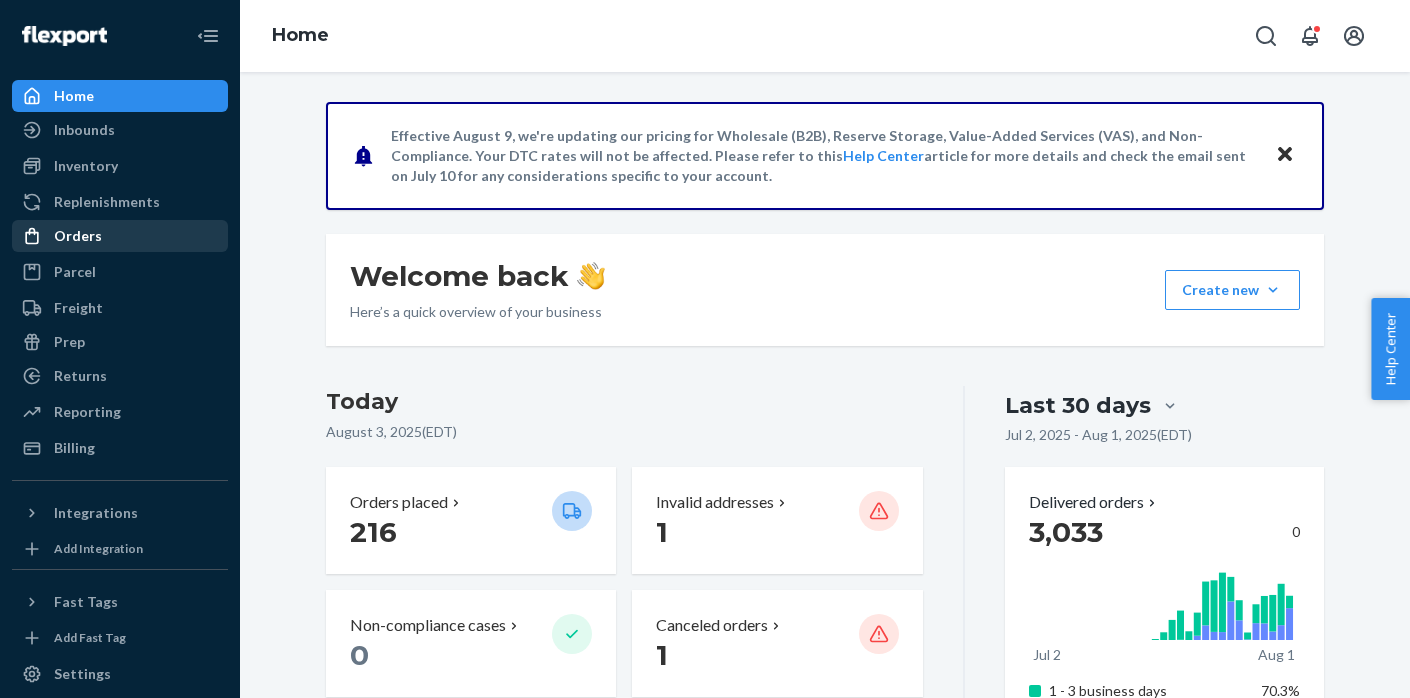 click on "Orders" at bounding box center [78, 236] 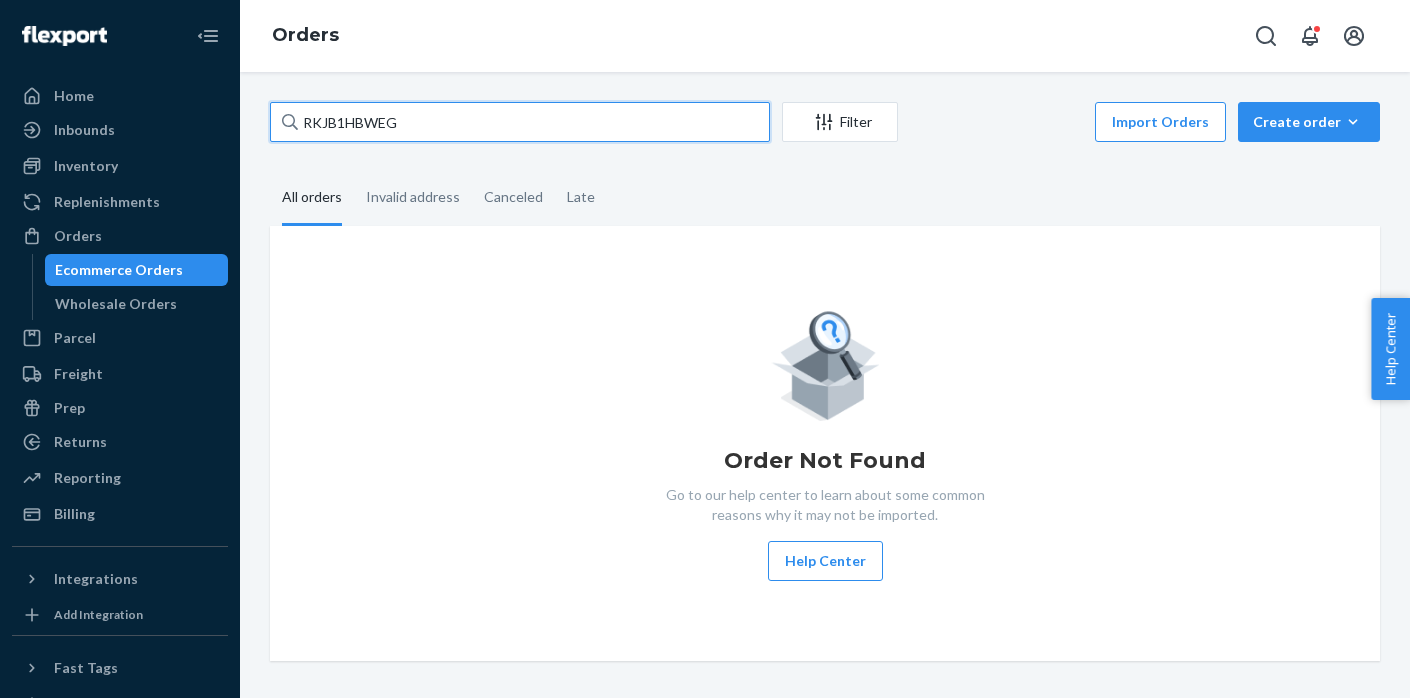 click on "RKJB1HBWEG" at bounding box center (520, 122) 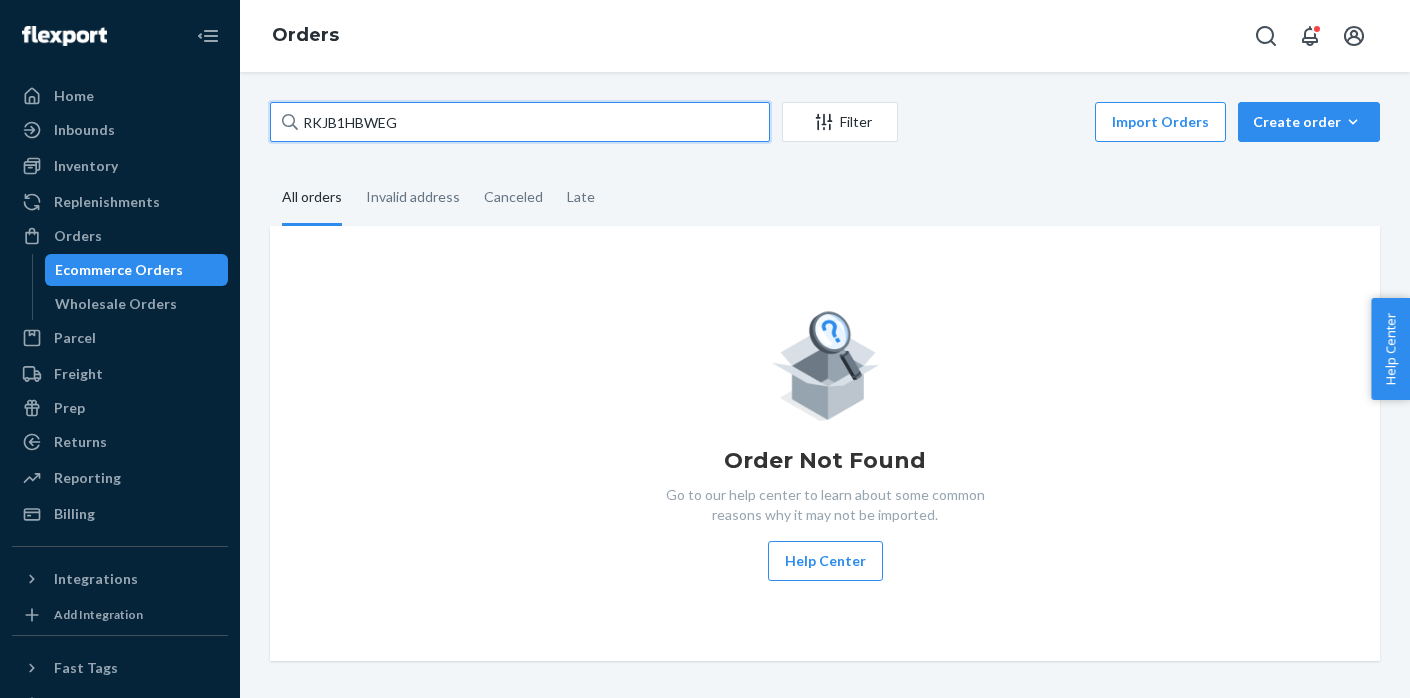 click on "RKJB1HBWEG" at bounding box center (520, 122) 